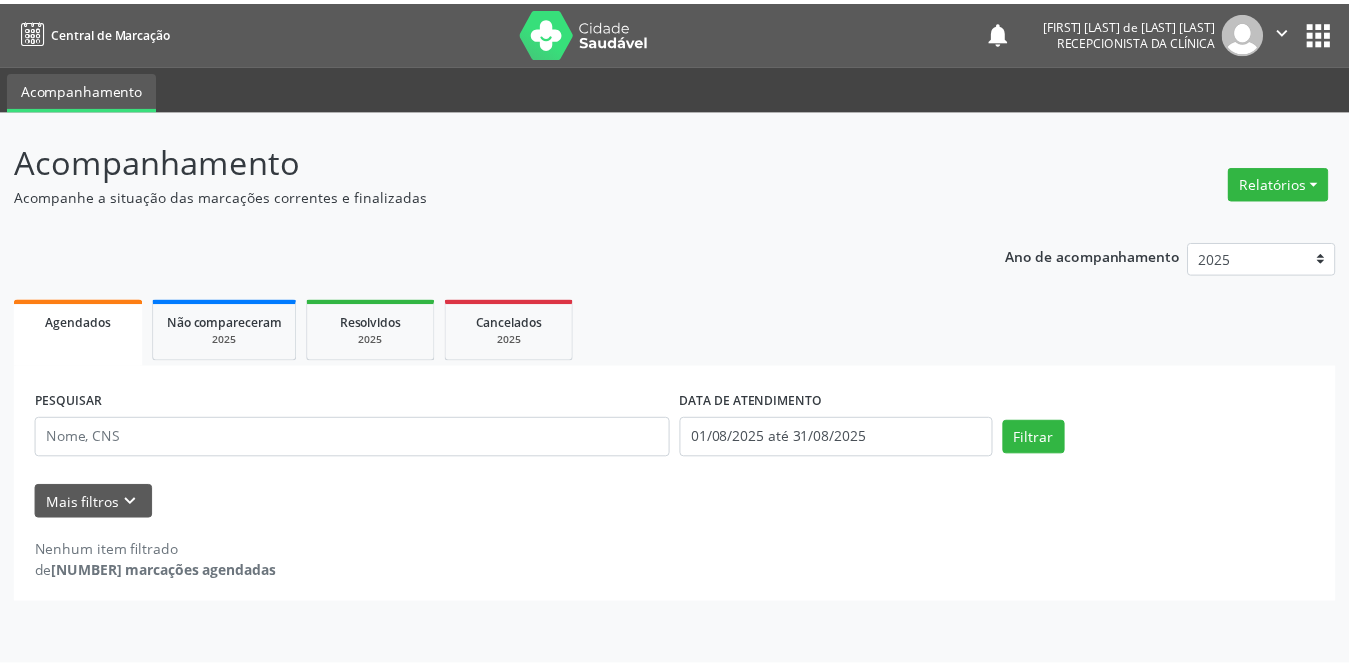 scroll, scrollTop: 0, scrollLeft: 0, axis: both 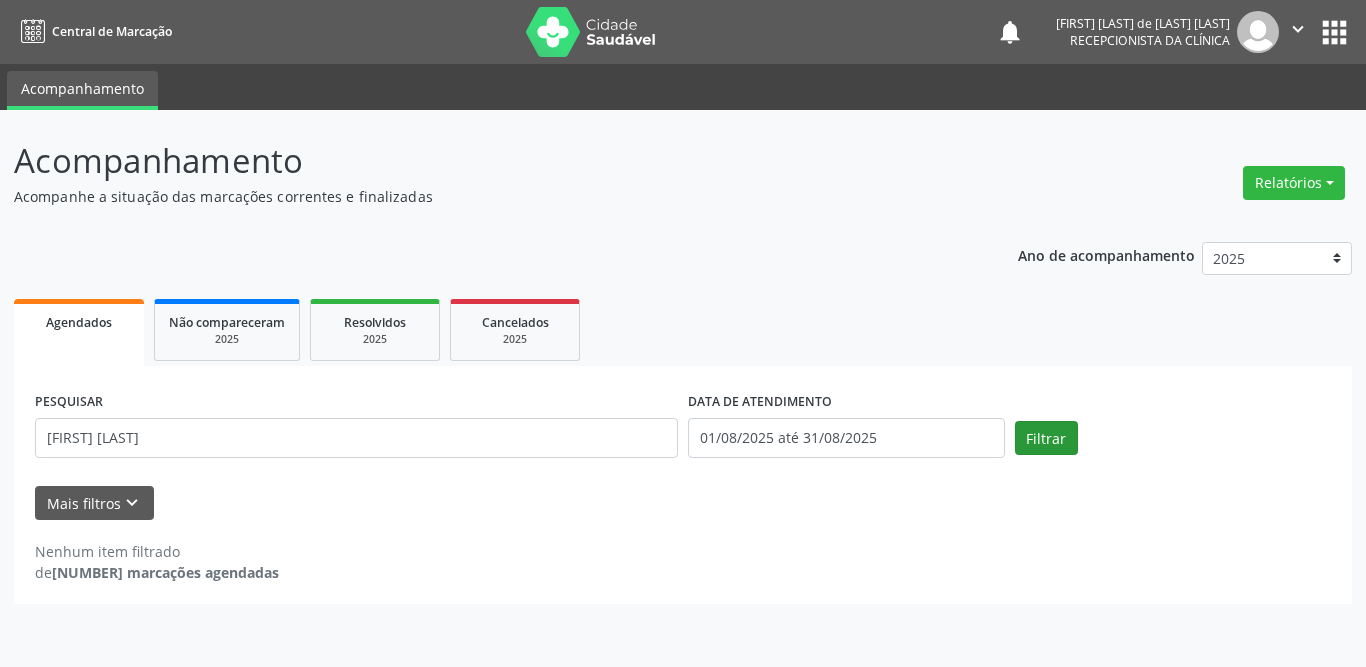 type on "[FIRST] [LAST]" 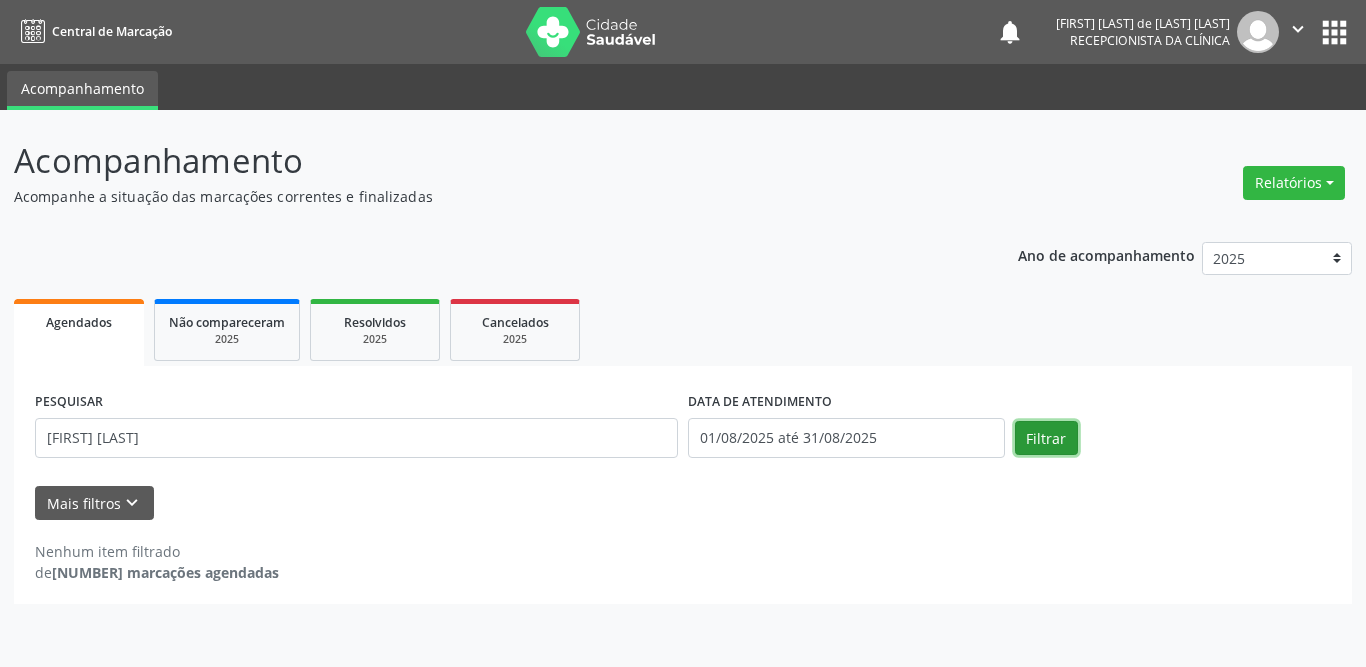 click on "Filtrar" at bounding box center (1046, 438) 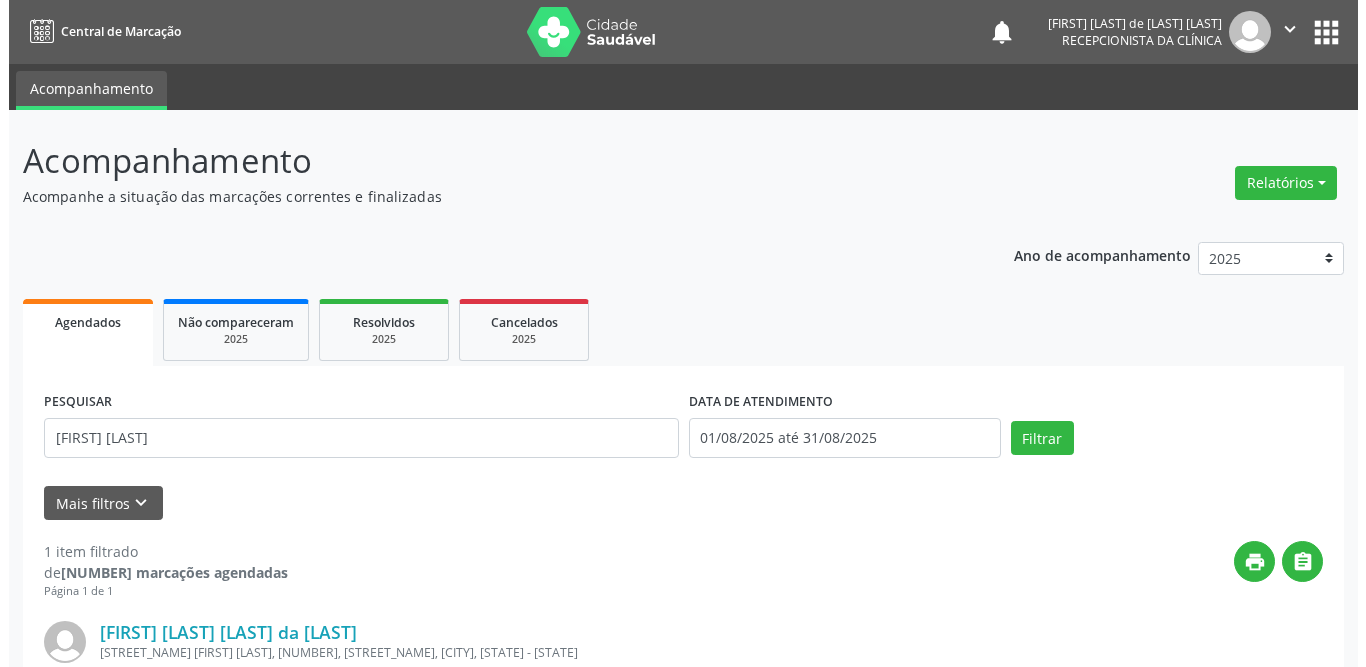 scroll, scrollTop: 238, scrollLeft: 0, axis: vertical 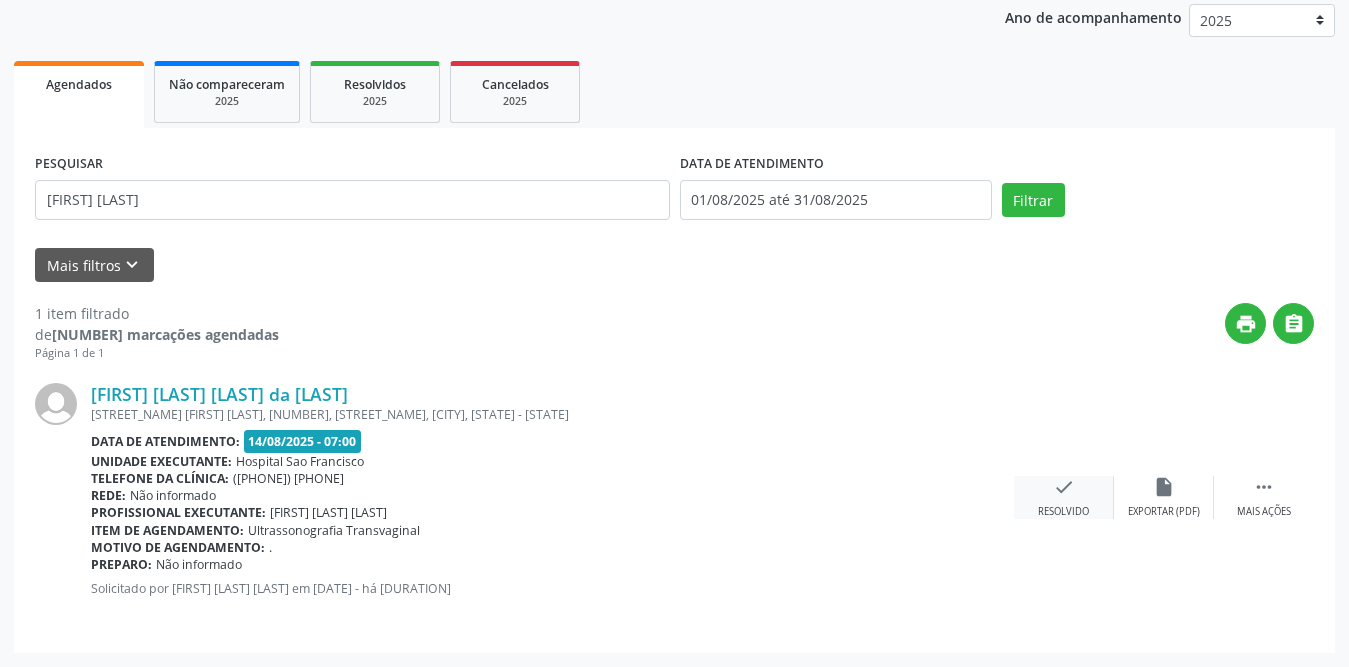 click on "check
Resolvido" at bounding box center [1064, 497] 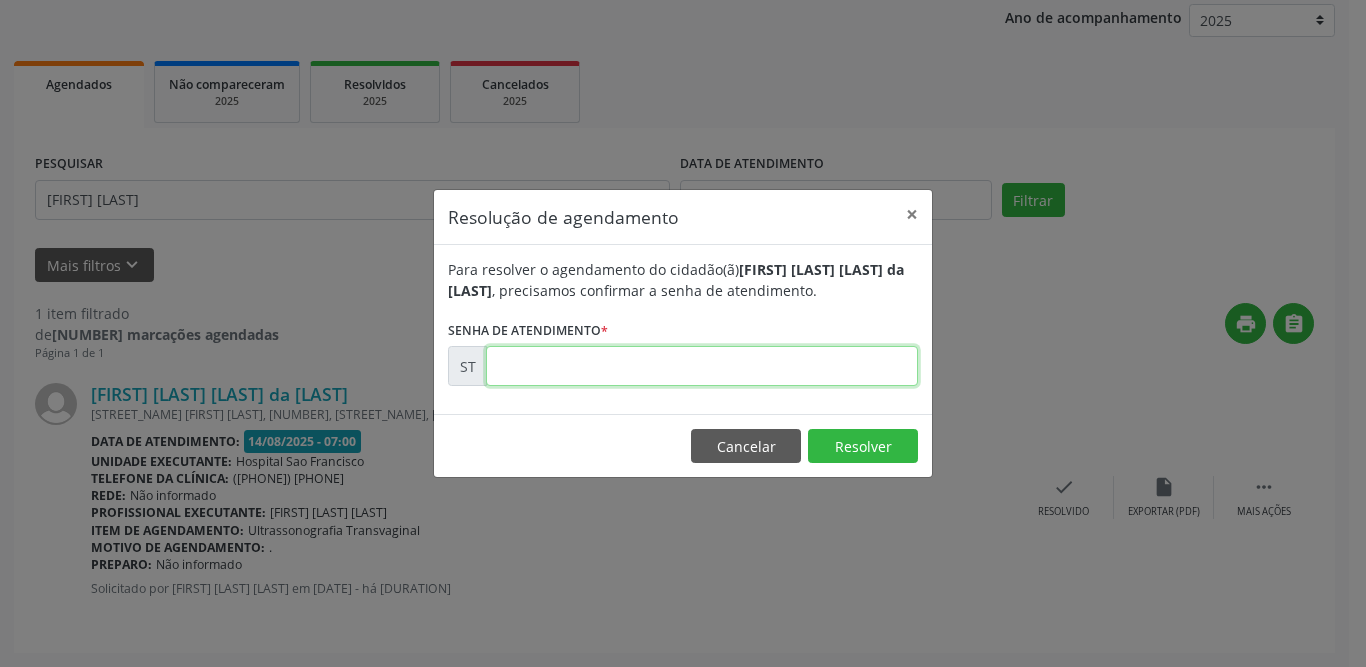 click at bounding box center [702, 366] 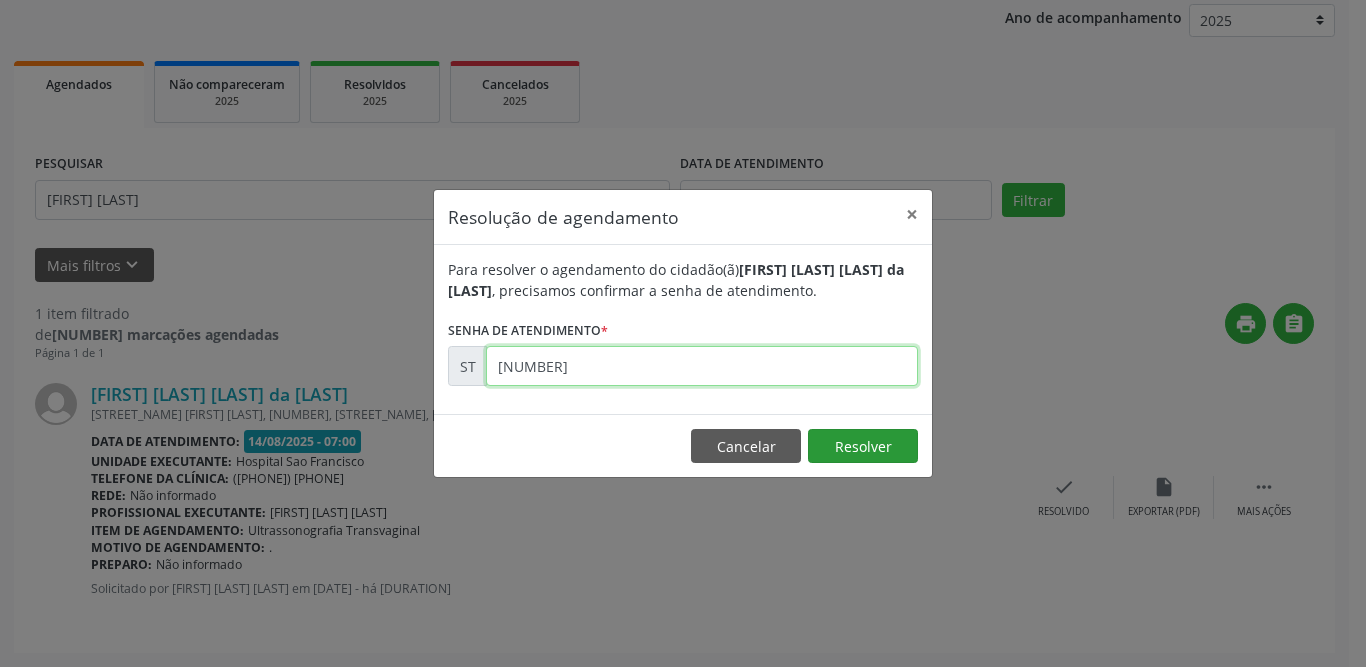 type on "[NUMBER]" 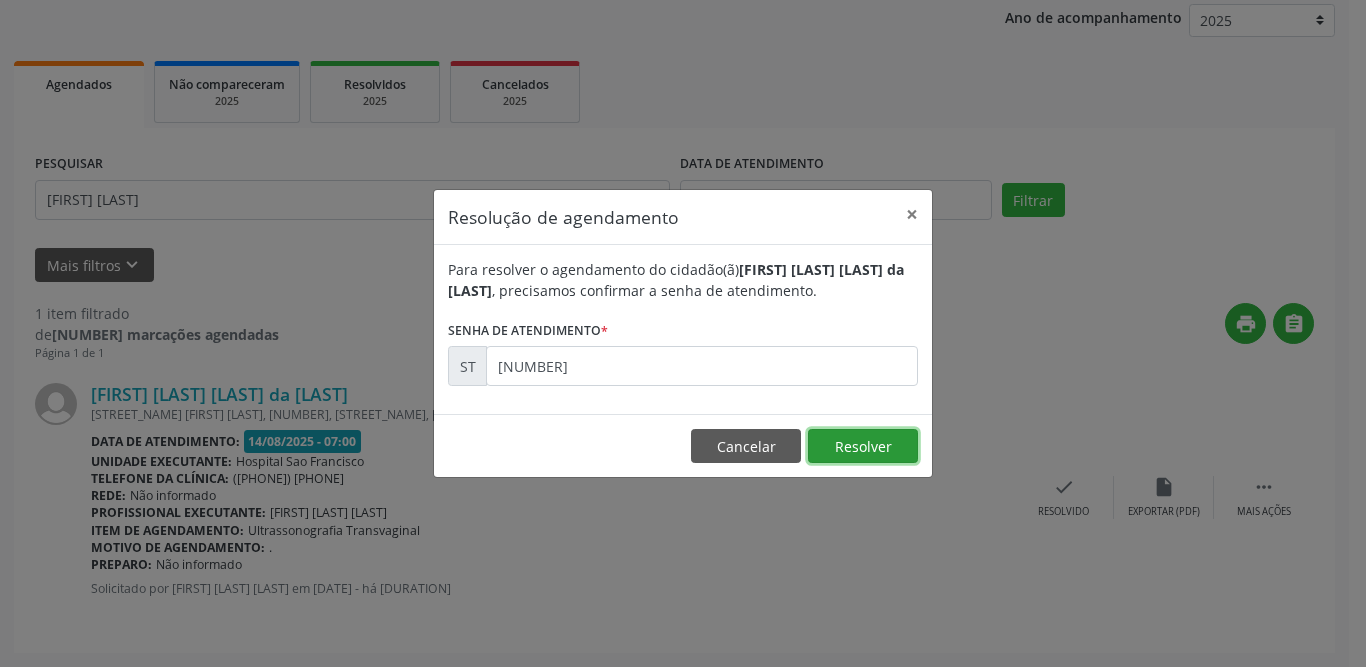 click on "Resolver" at bounding box center [863, 446] 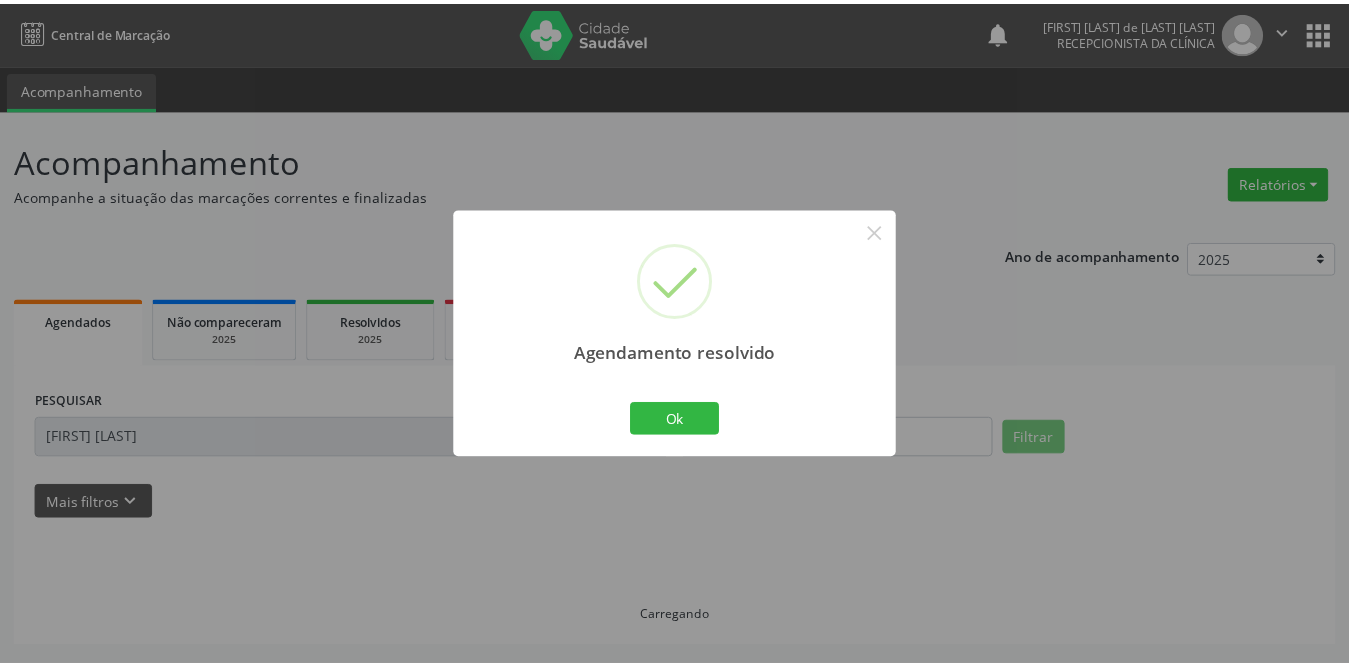 scroll, scrollTop: 0, scrollLeft: 0, axis: both 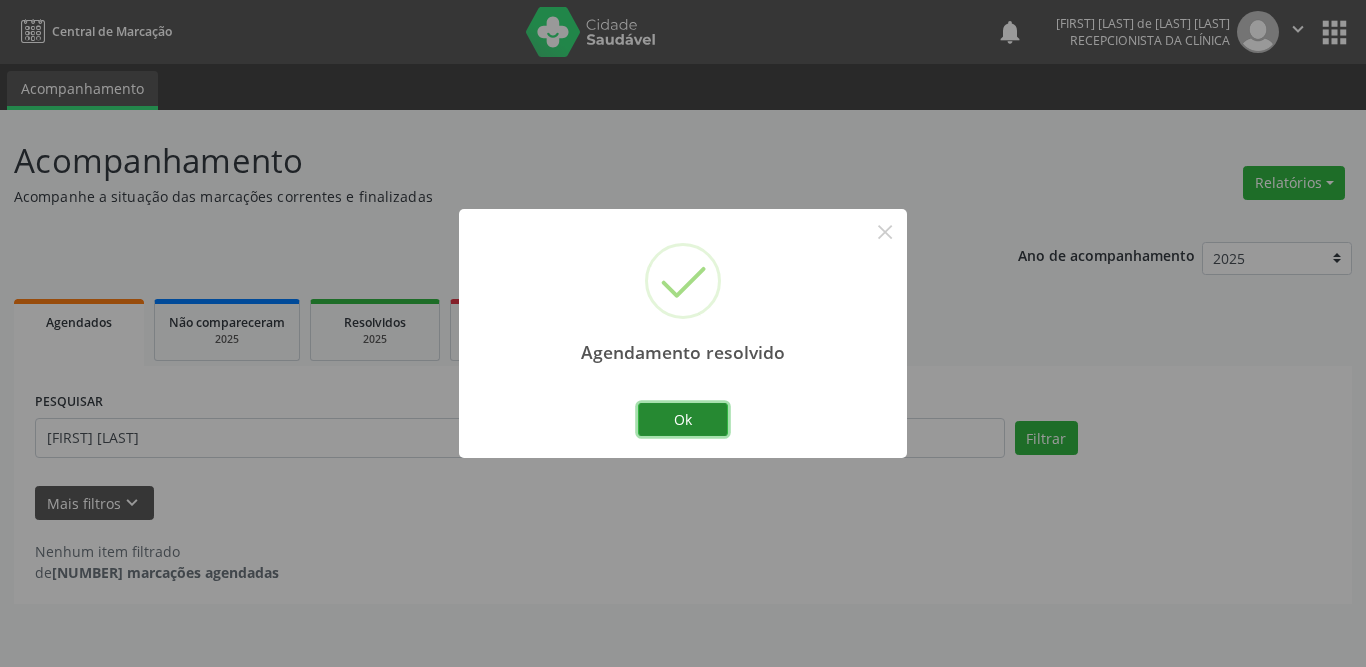 click on "Ok" at bounding box center (683, 420) 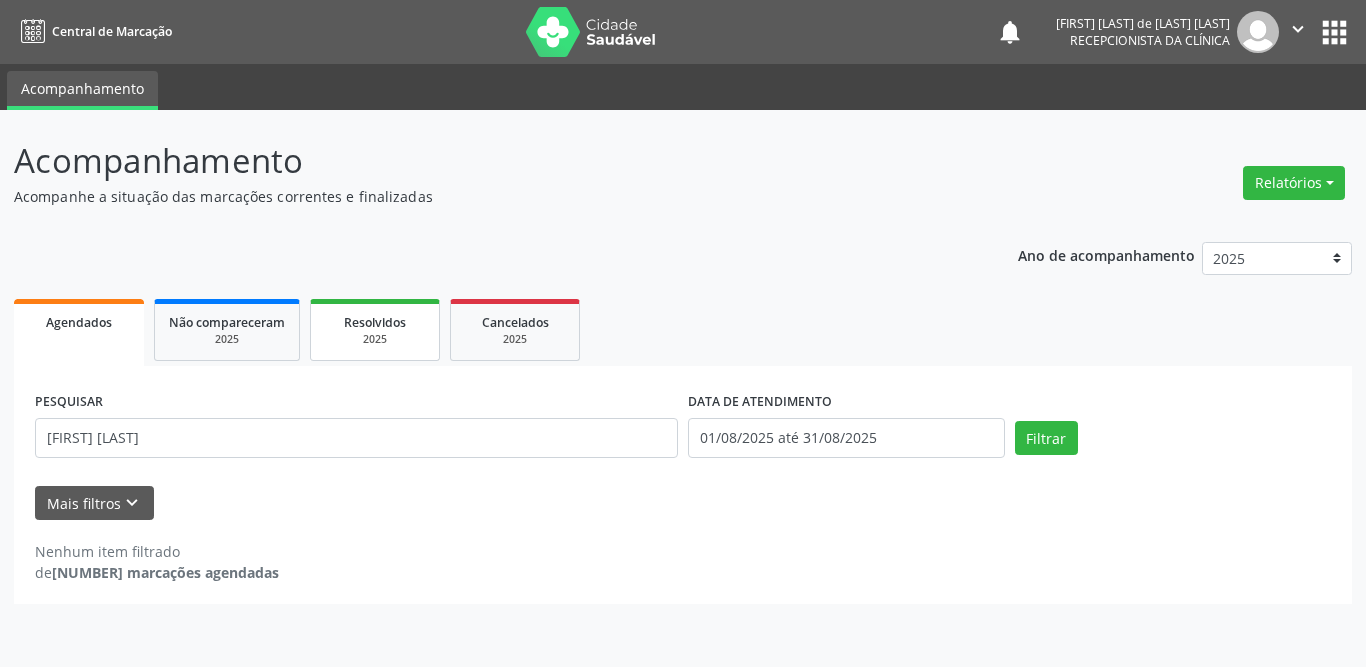 click on "Resolvidos" at bounding box center [375, 322] 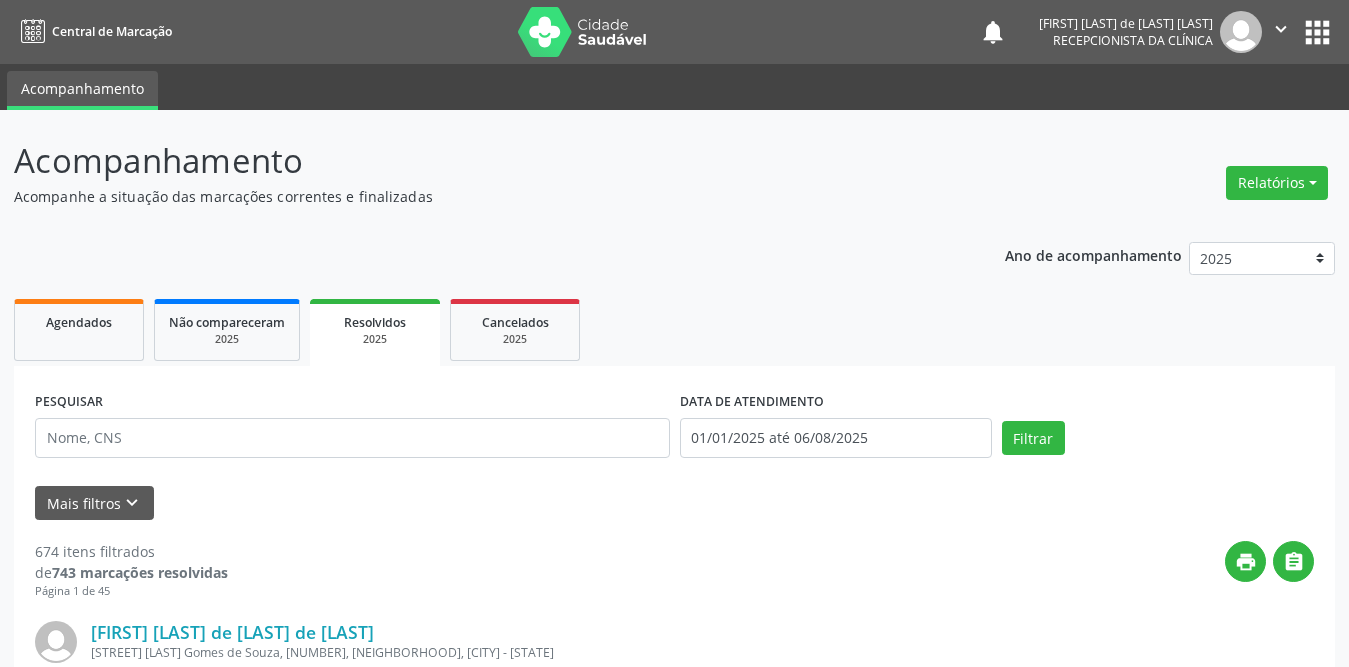 scroll, scrollTop: 16, scrollLeft: 0, axis: vertical 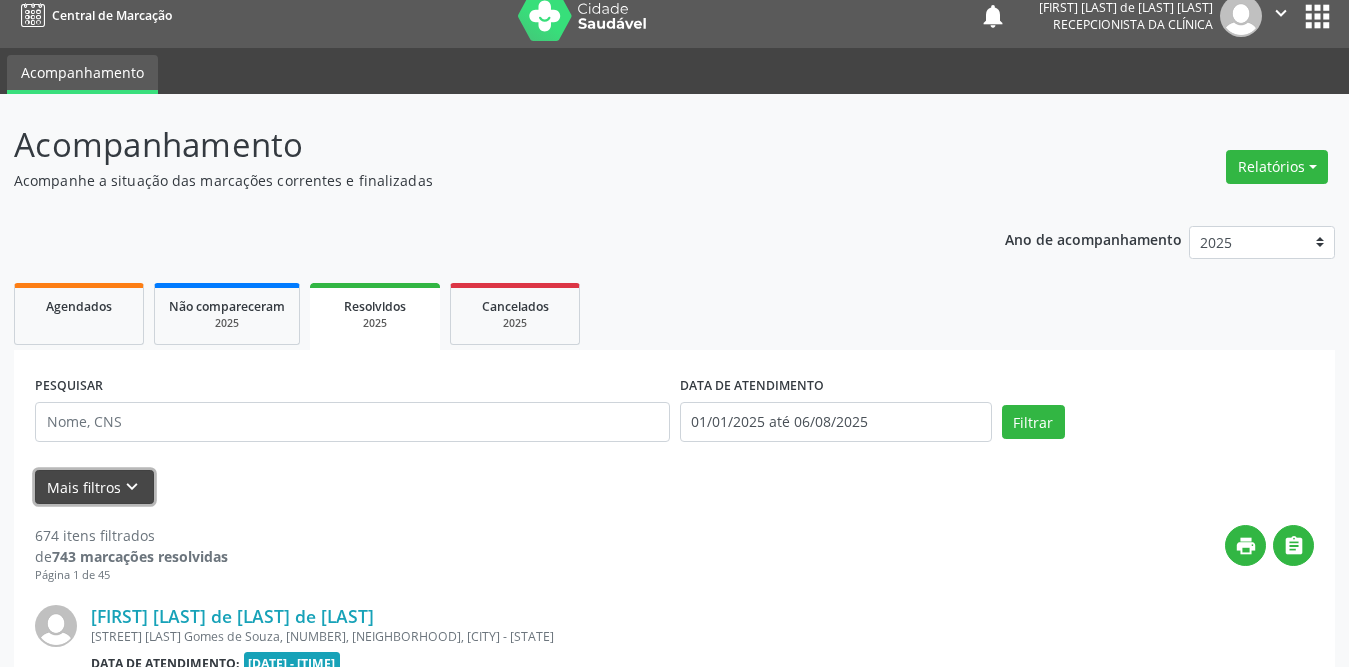 click on "Mais filtros
keyboard_arrow_down" at bounding box center [94, 487] 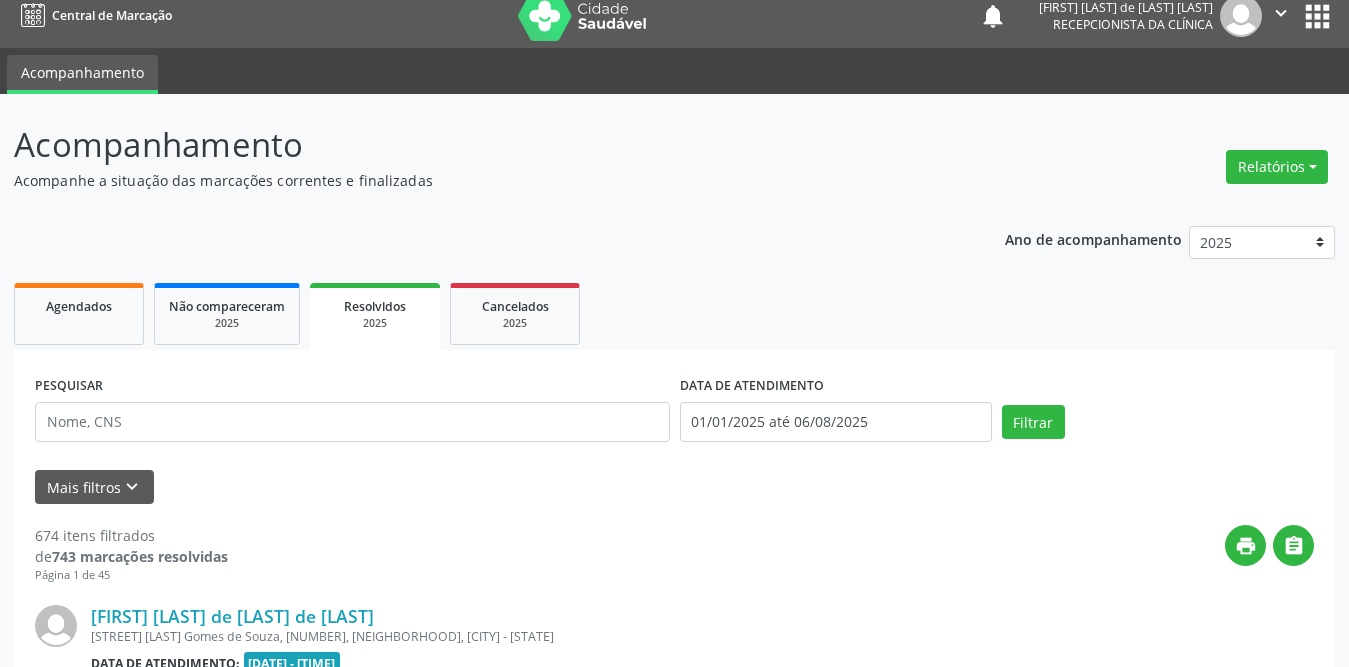 click on "Cancelados" at bounding box center [515, 306] 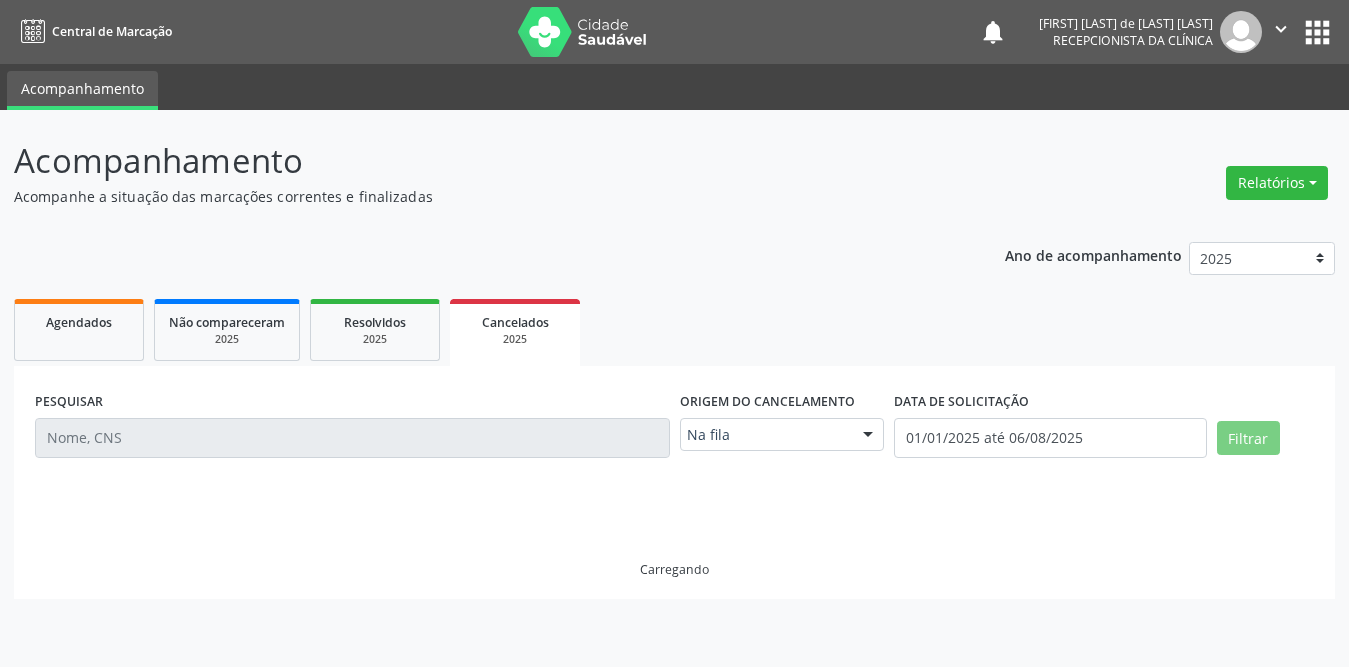 scroll, scrollTop: 0, scrollLeft: 0, axis: both 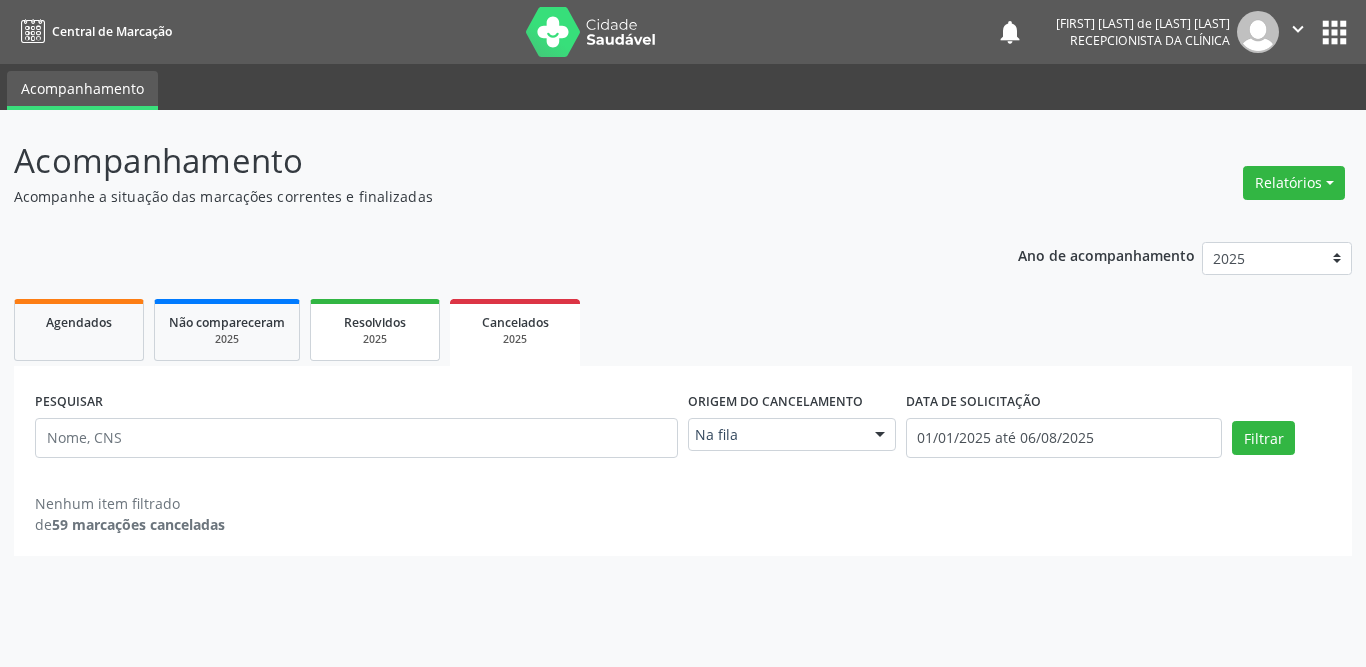 click on "Resolvidos" at bounding box center (375, 322) 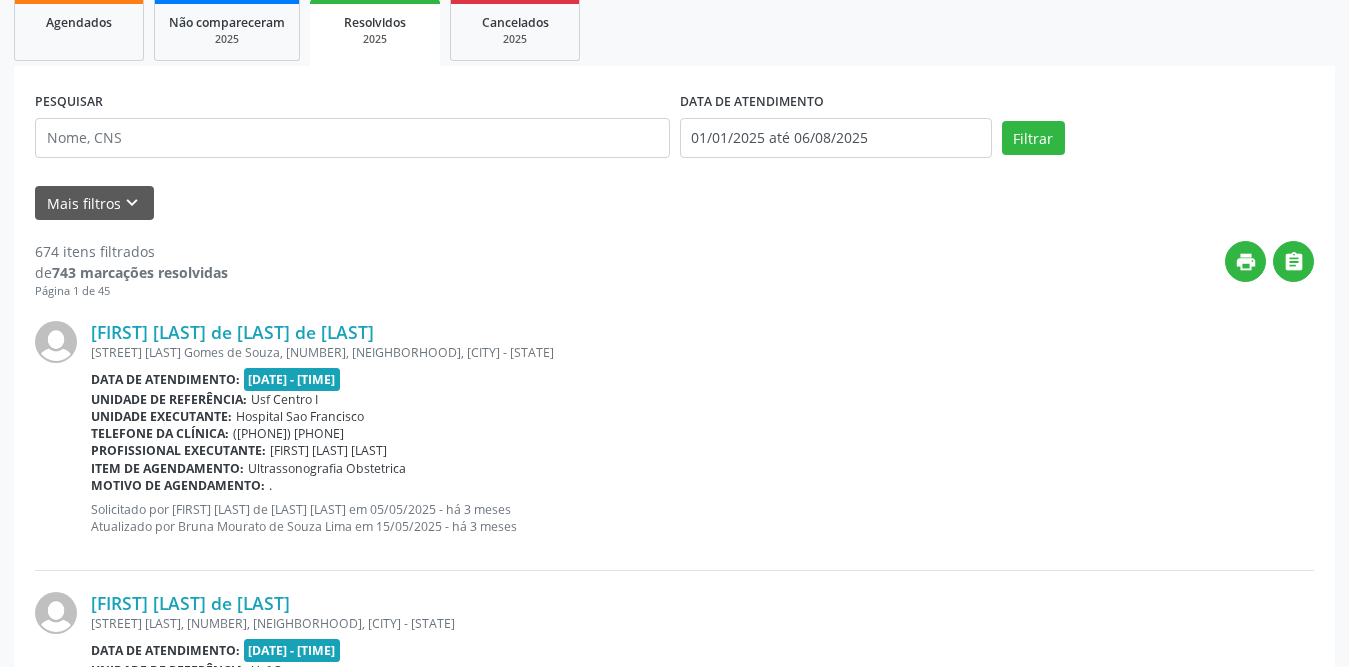 scroll, scrollTop: 200, scrollLeft: 0, axis: vertical 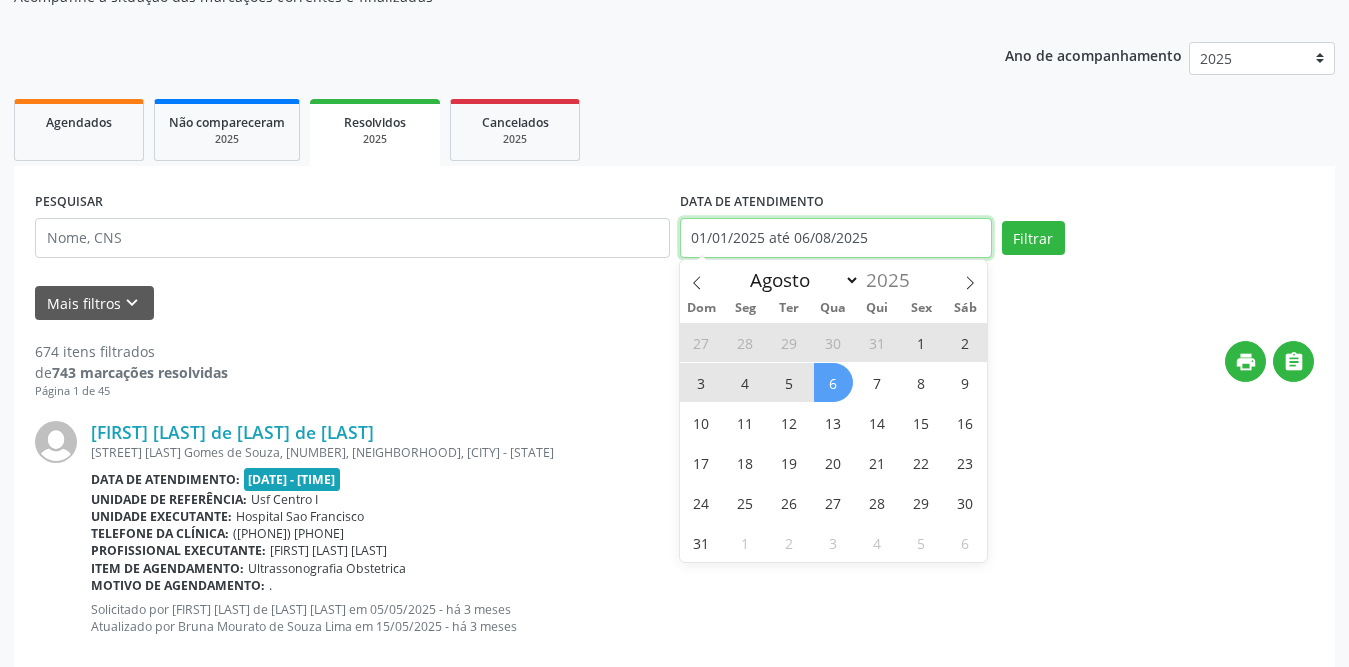click on "01/01/2025 até 06/08/2025" at bounding box center [836, 238] 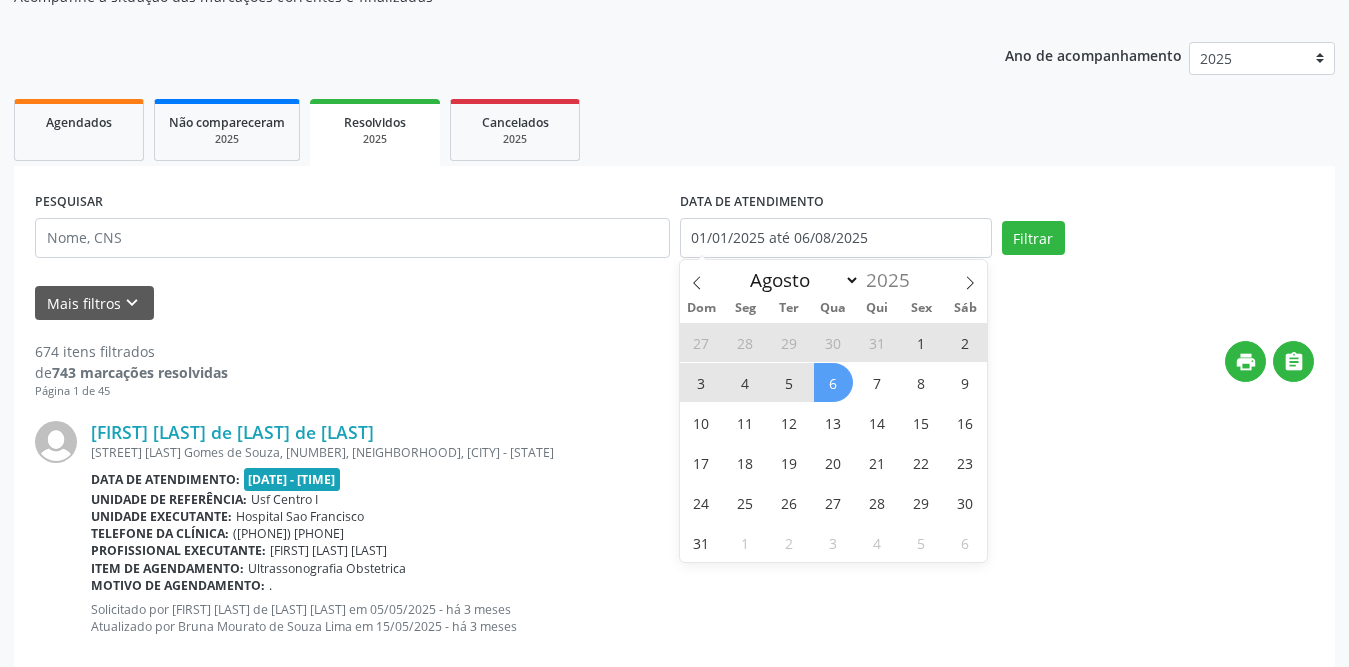 click on "1" at bounding box center [921, 342] 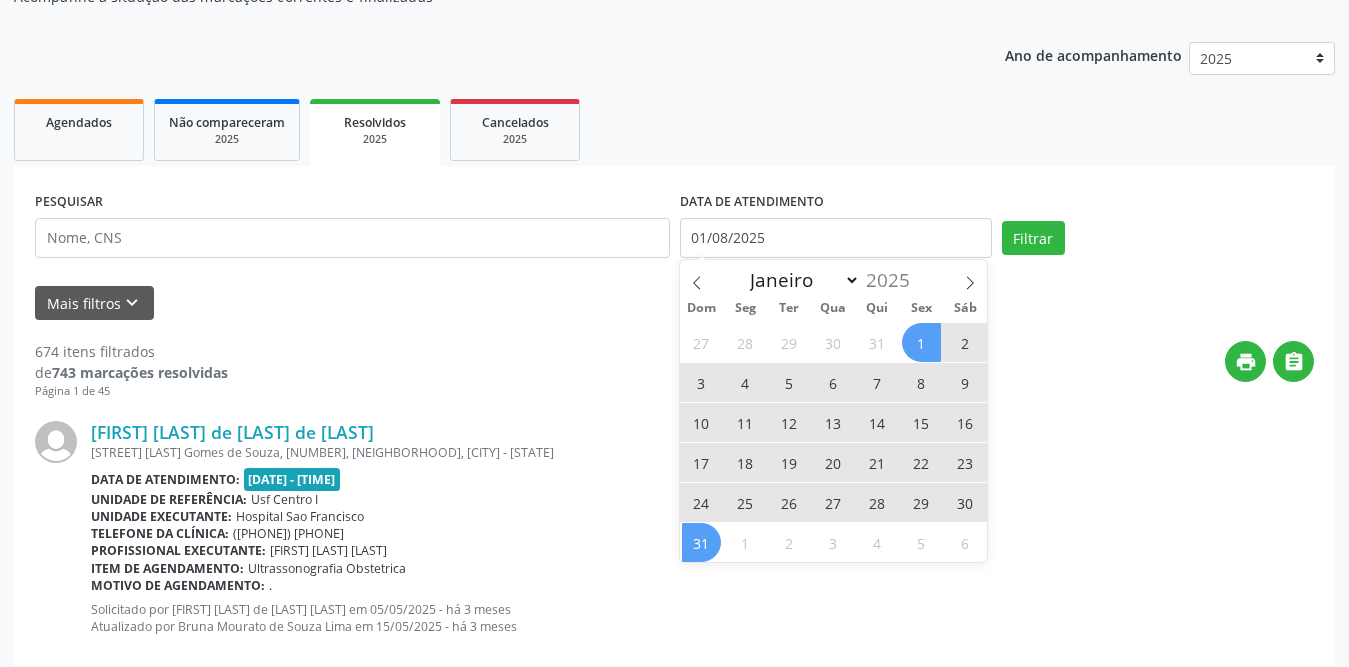 click on "31" at bounding box center [701, 542] 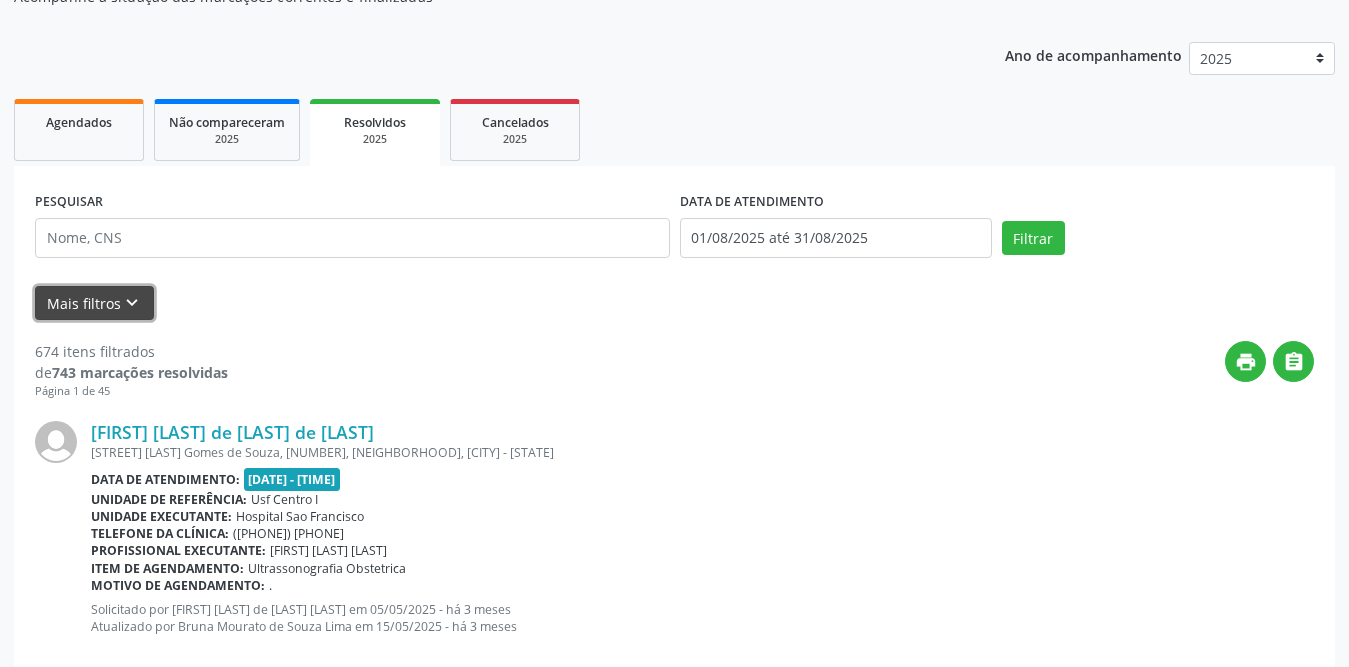 click on "keyboard_arrow_down" at bounding box center [132, 303] 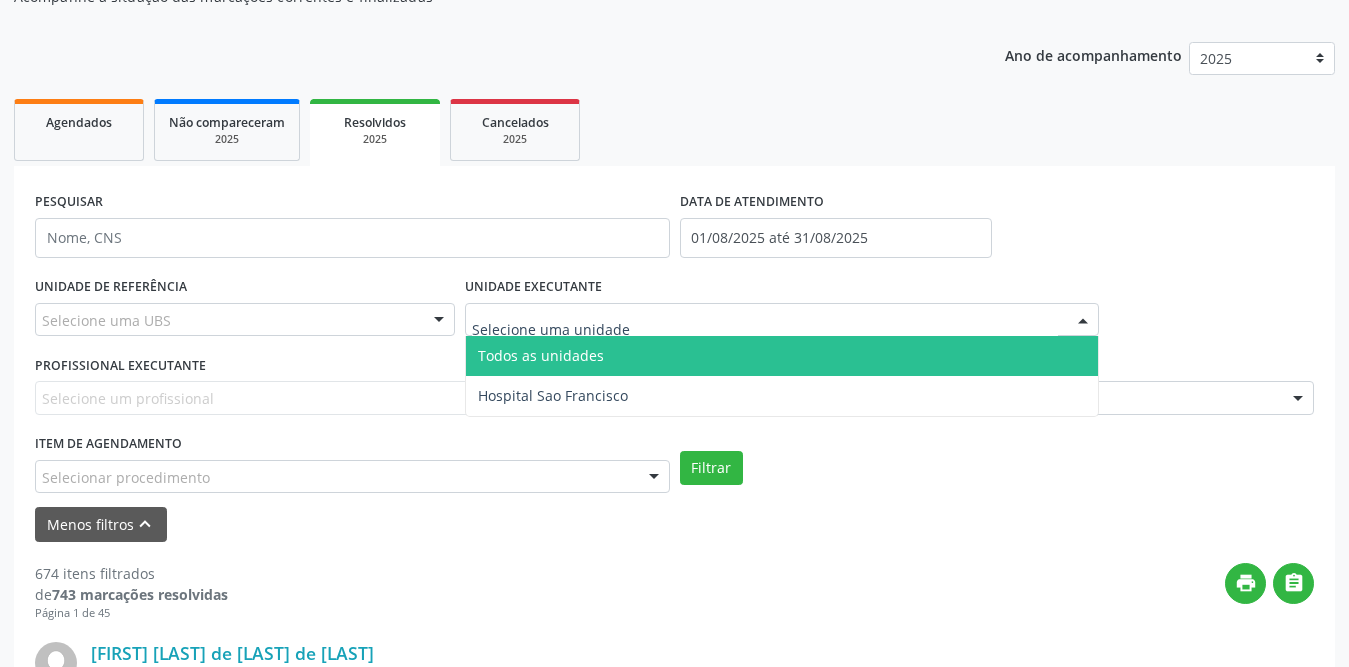 click at bounding box center (782, 320) 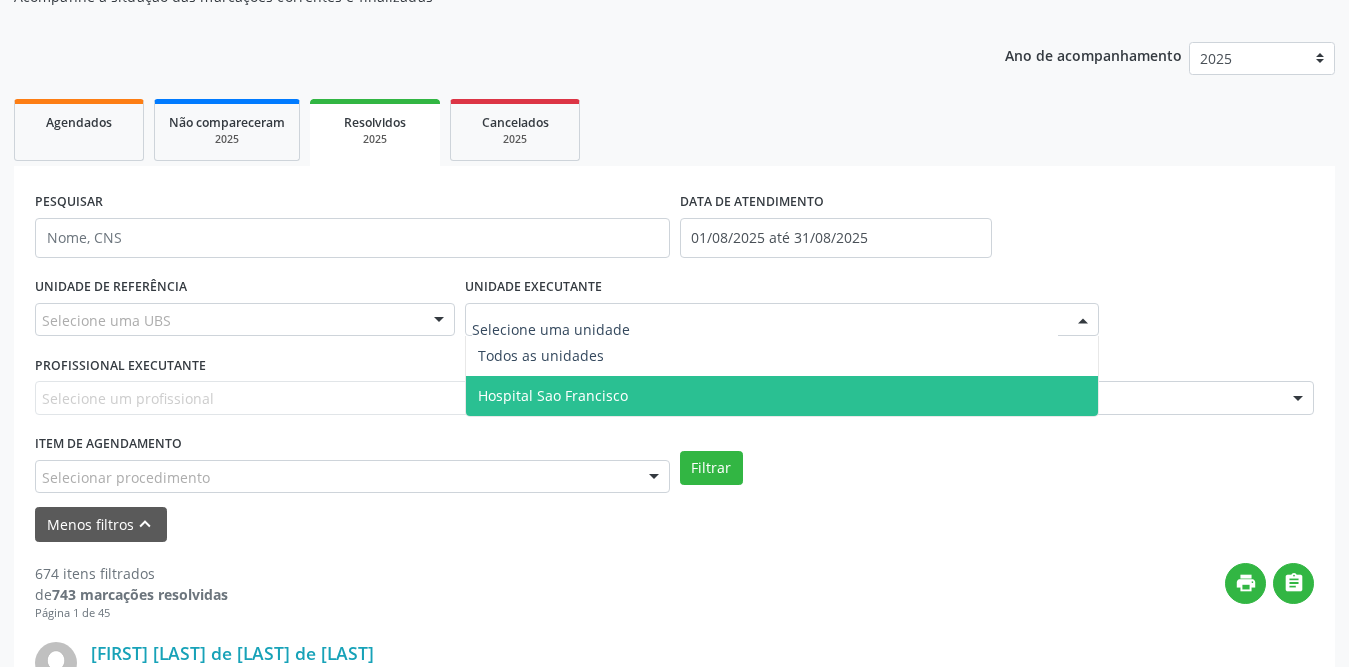 click on "Hospital Sao Francisco" at bounding box center [553, 395] 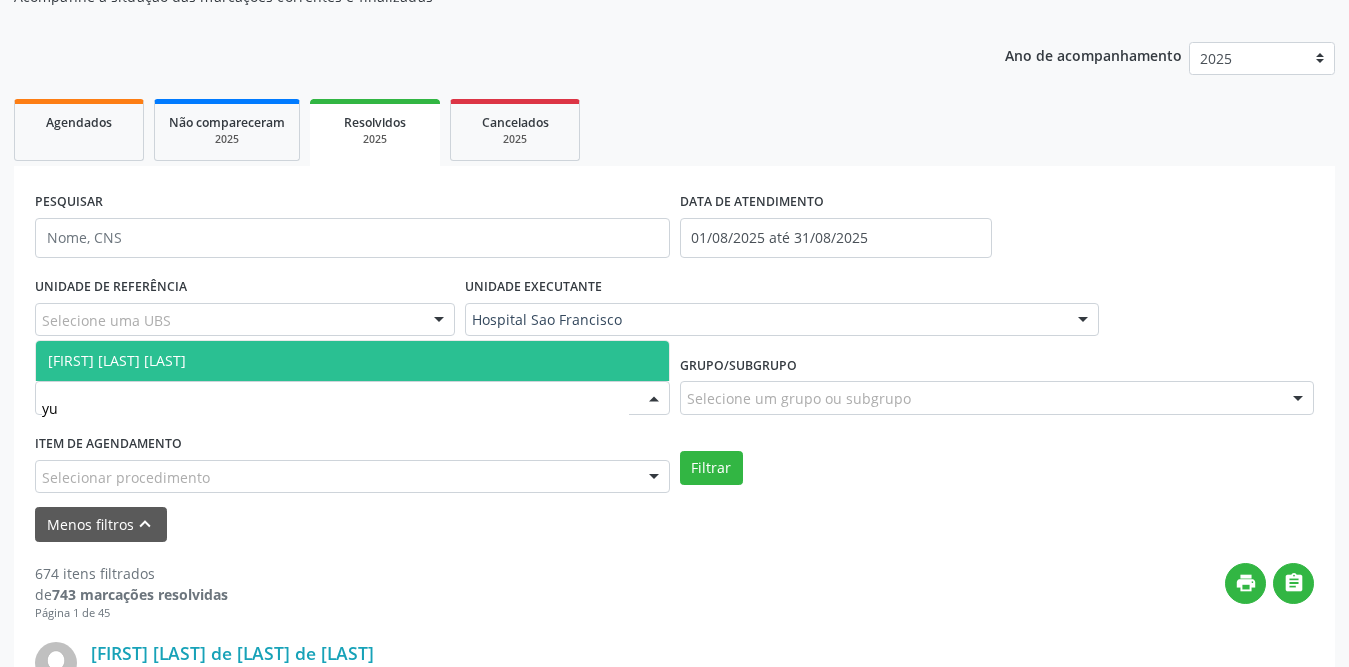 type on "yur" 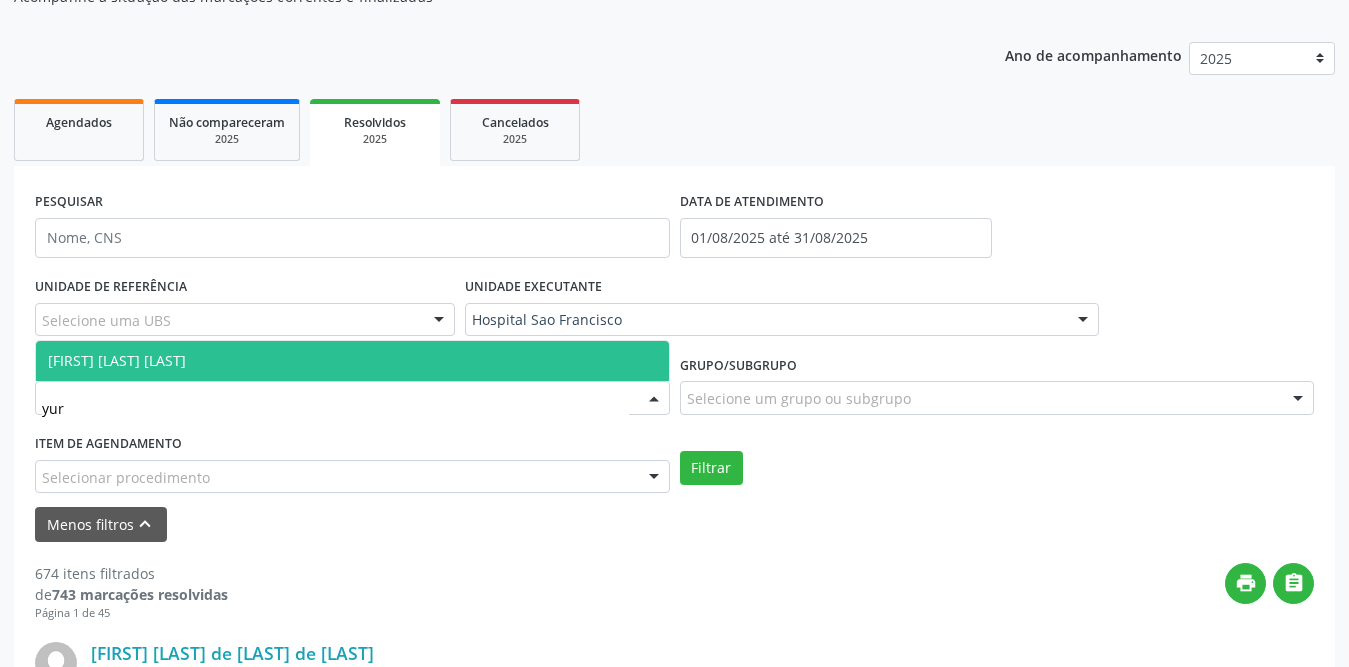 click on "[FIRST] [LAST] [LAST]" at bounding box center [352, 361] 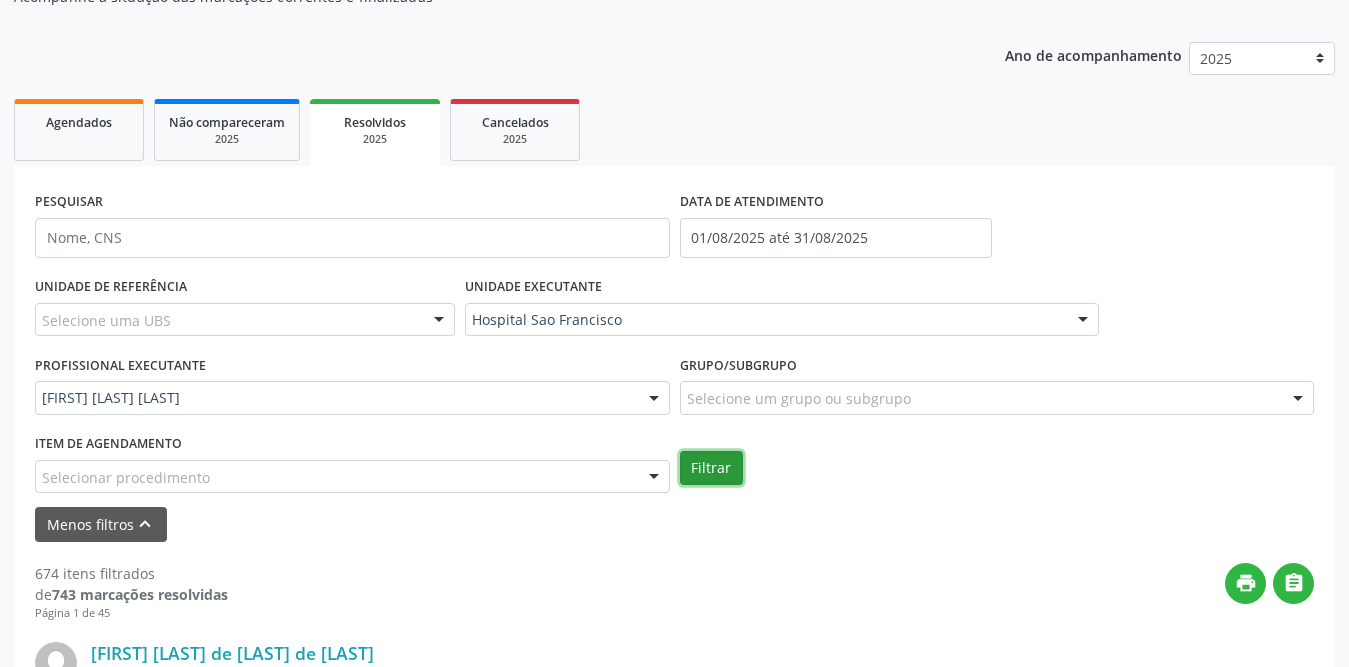 click on "Filtrar" at bounding box center [711, 468] 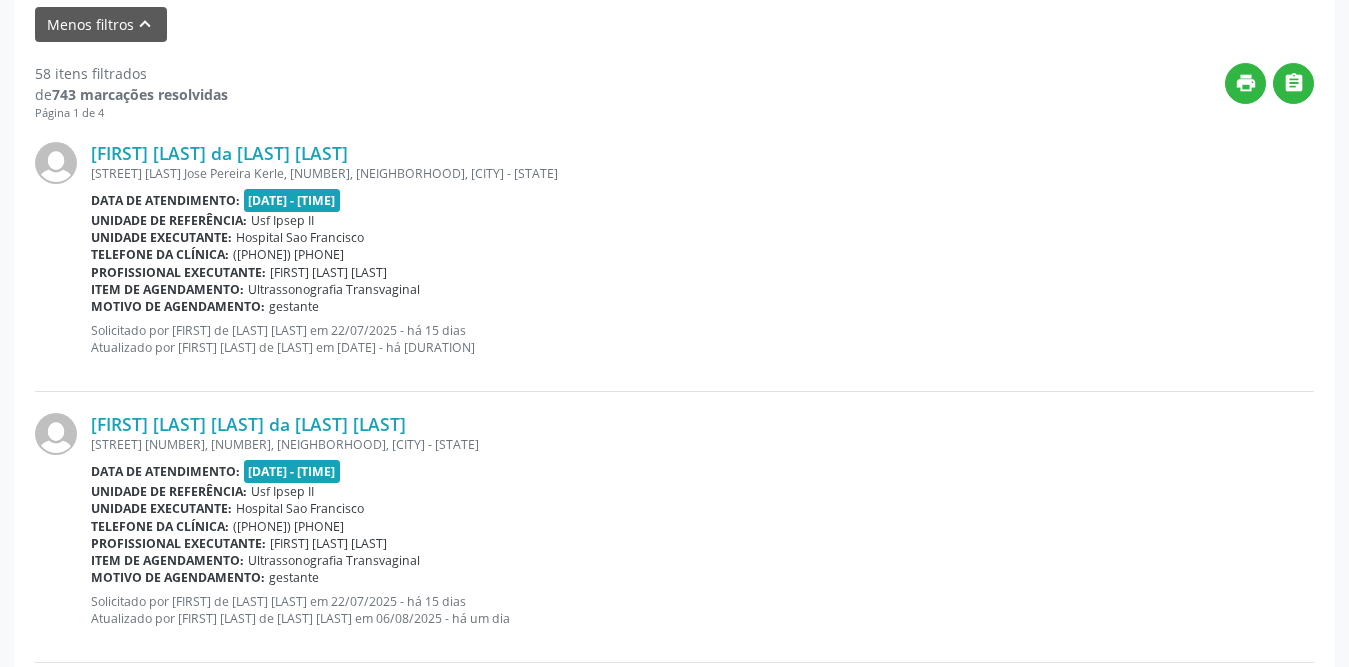 scroll, scrollTop: 100, scrollLeft: 0, axis: vertical 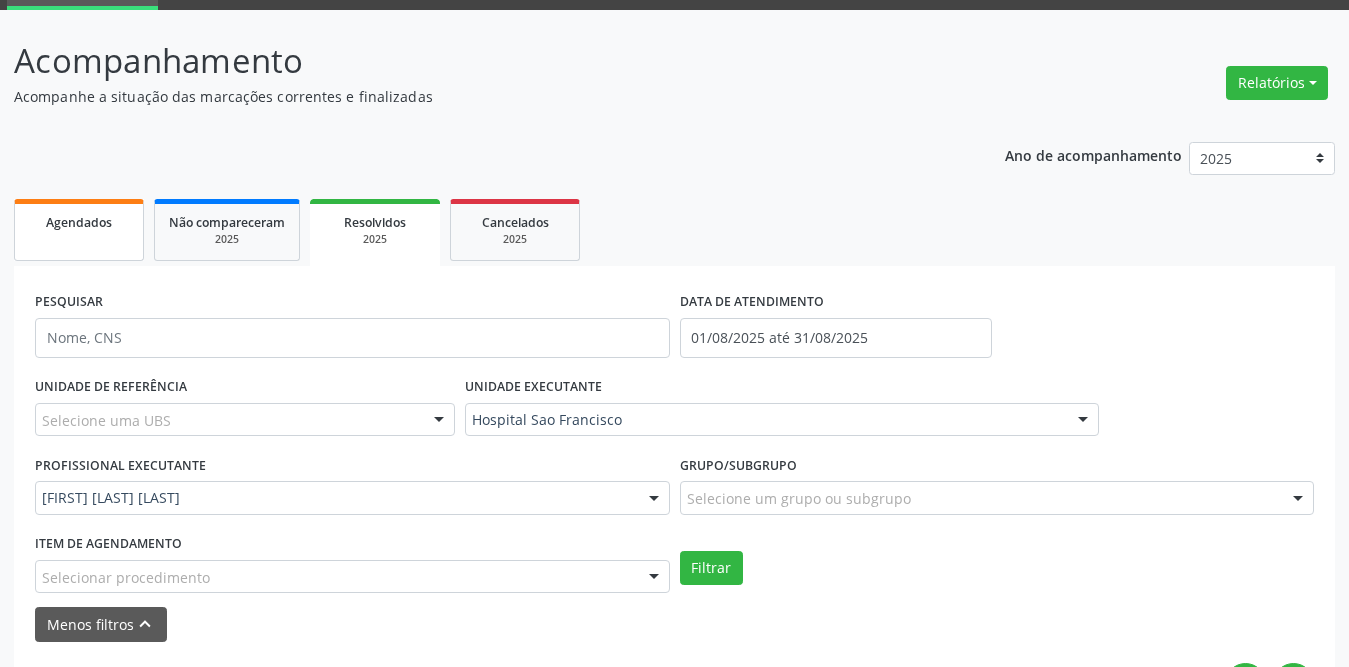 click on "Agendados" at bounding box center (79, 230) 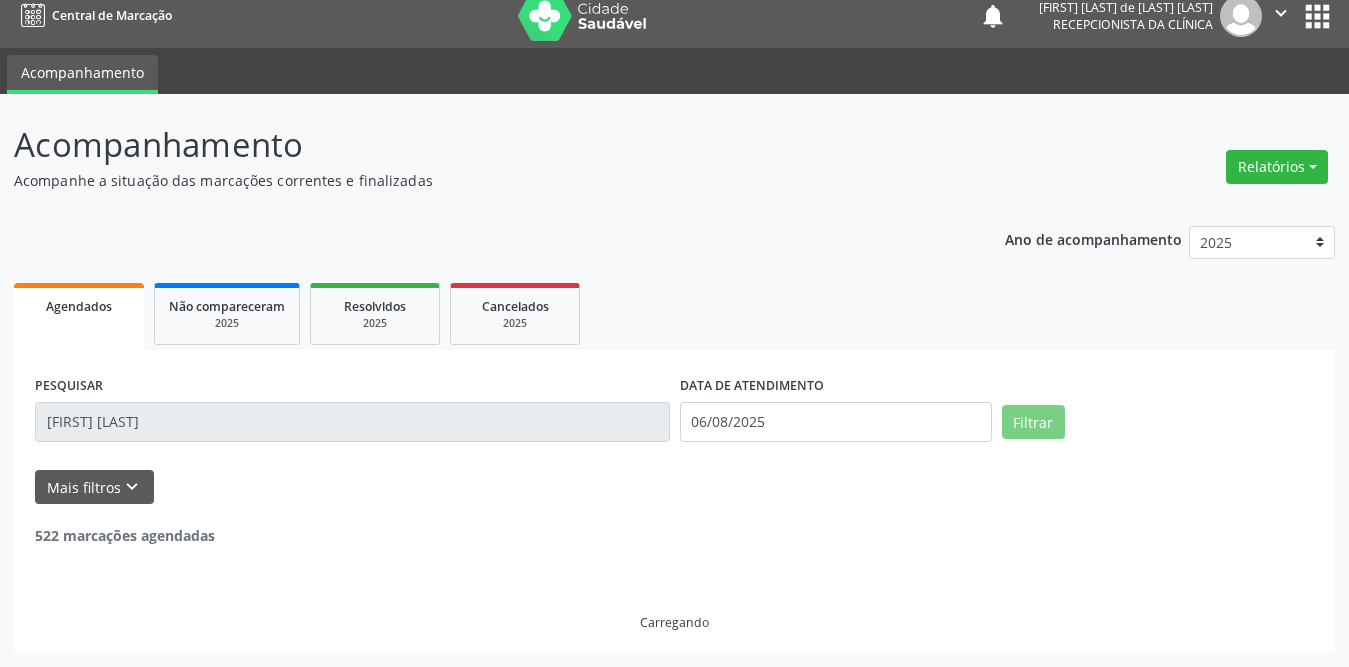 scroll, scrollTop: 0, scrollLeft: 0, axis: both 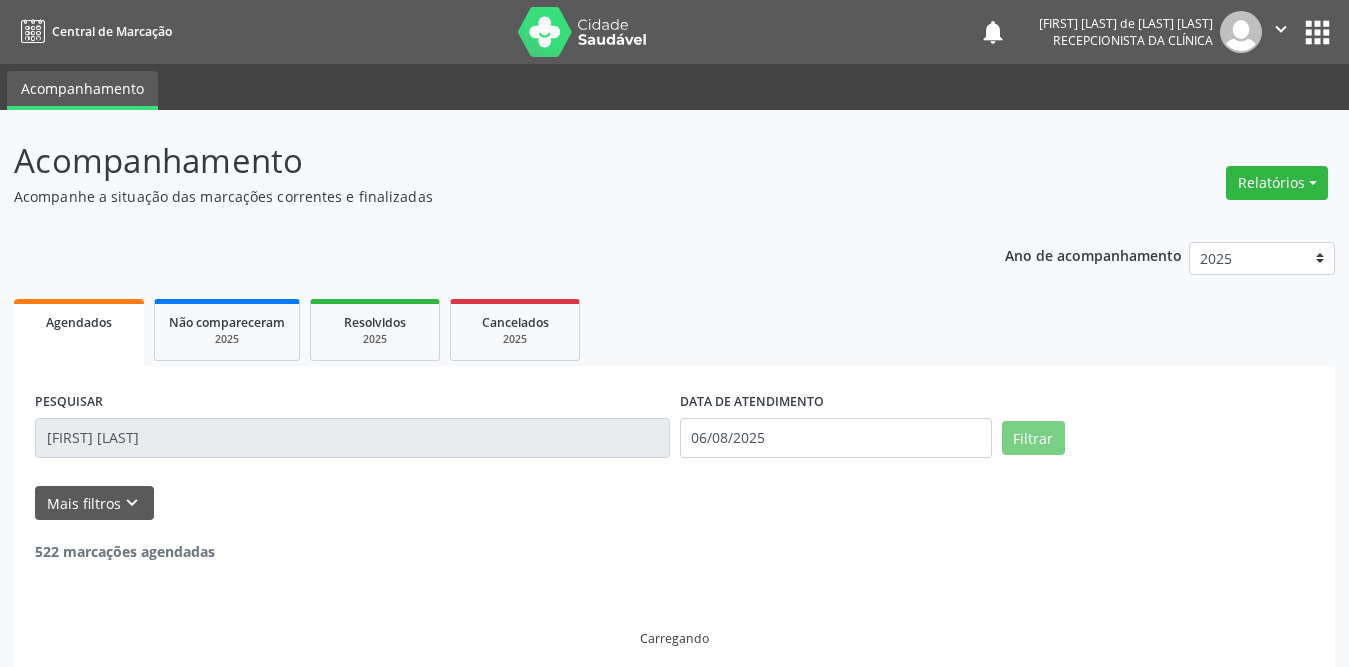 click on "[FIRST] [LAST]" at bounding box center [352, 438] 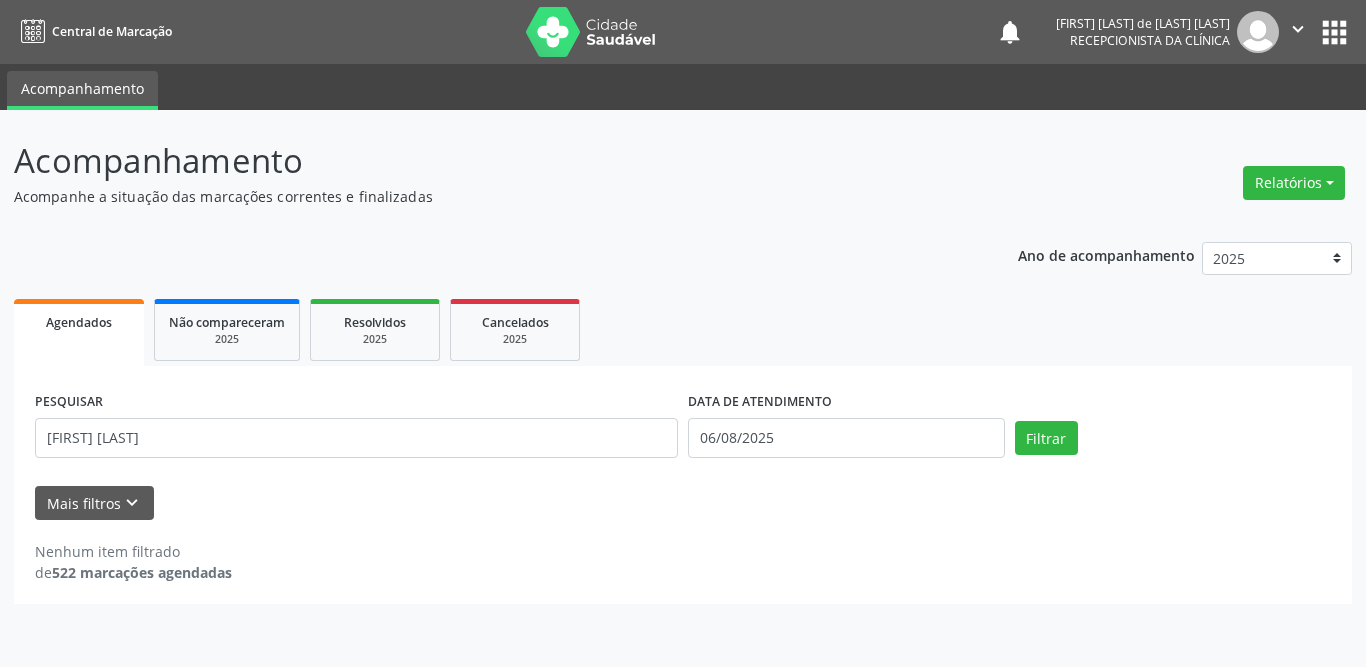 drag, startPoint x: 198, startPoint y: 434, endPoint x: 2, endPoint y: 440, distance: 196.09181 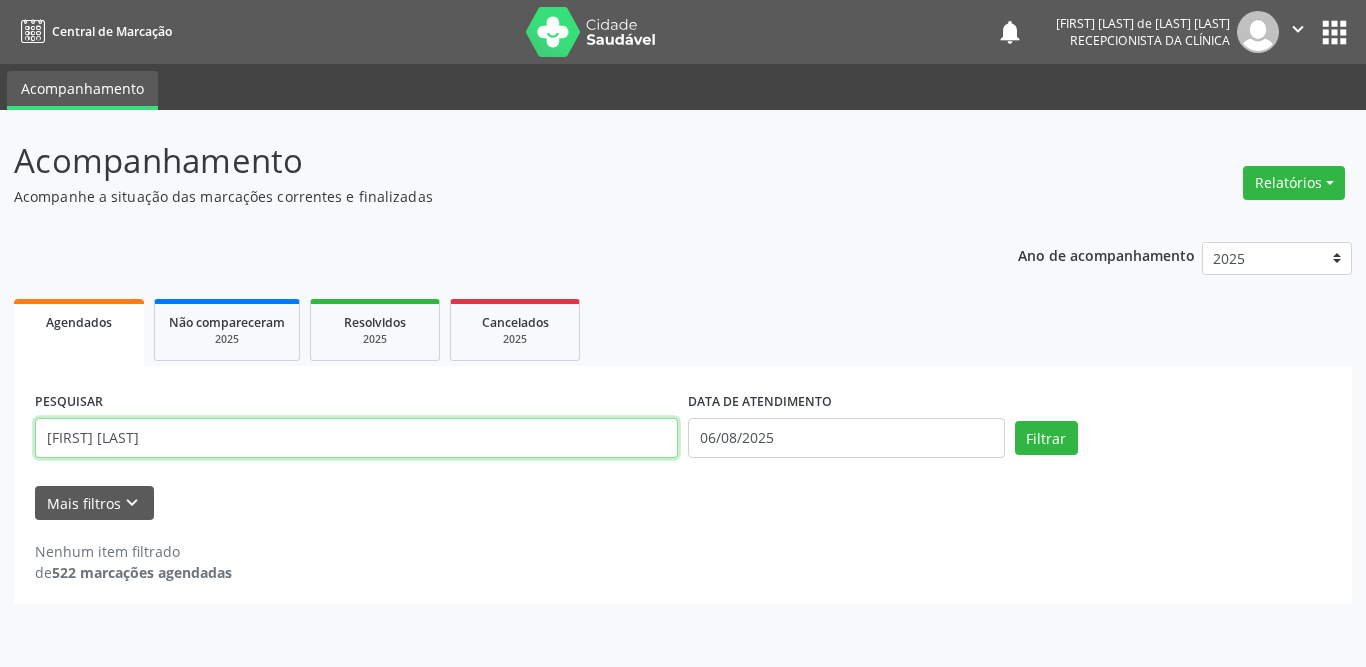 drag, startPoint x: 126, startPoint y: 439, endPoint x: 27, endPoint y: 438, distance: 99.00505 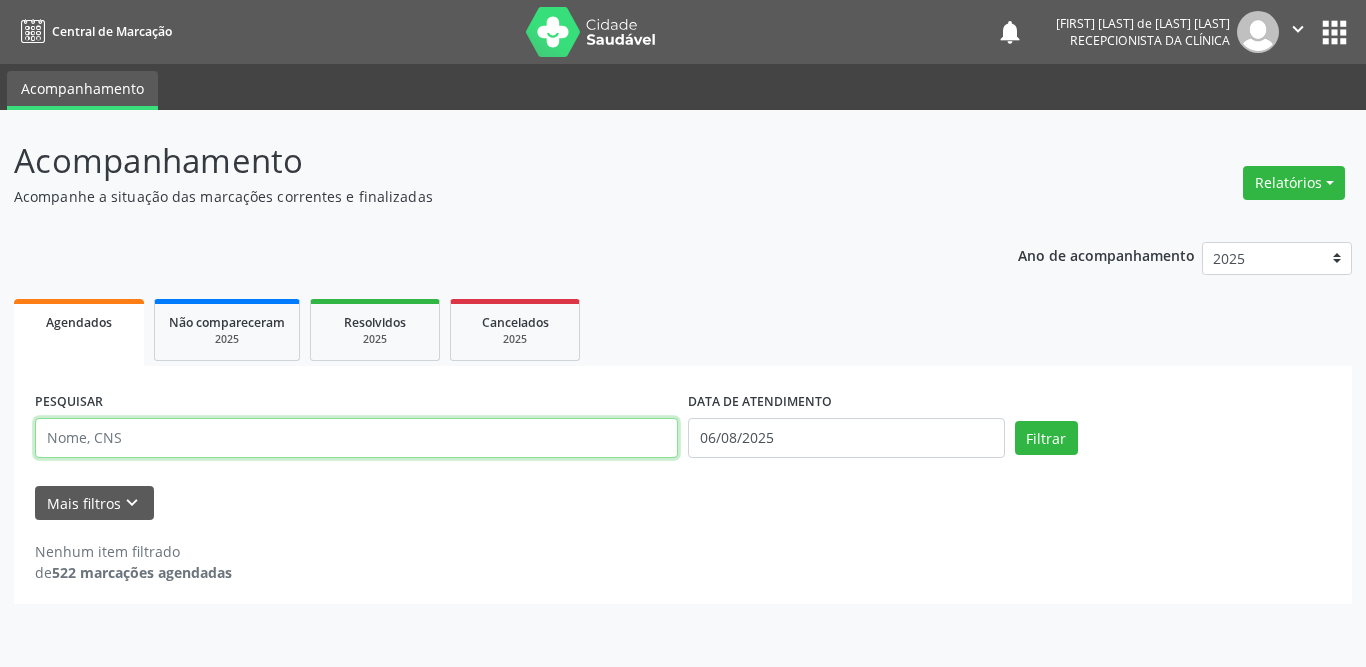 type 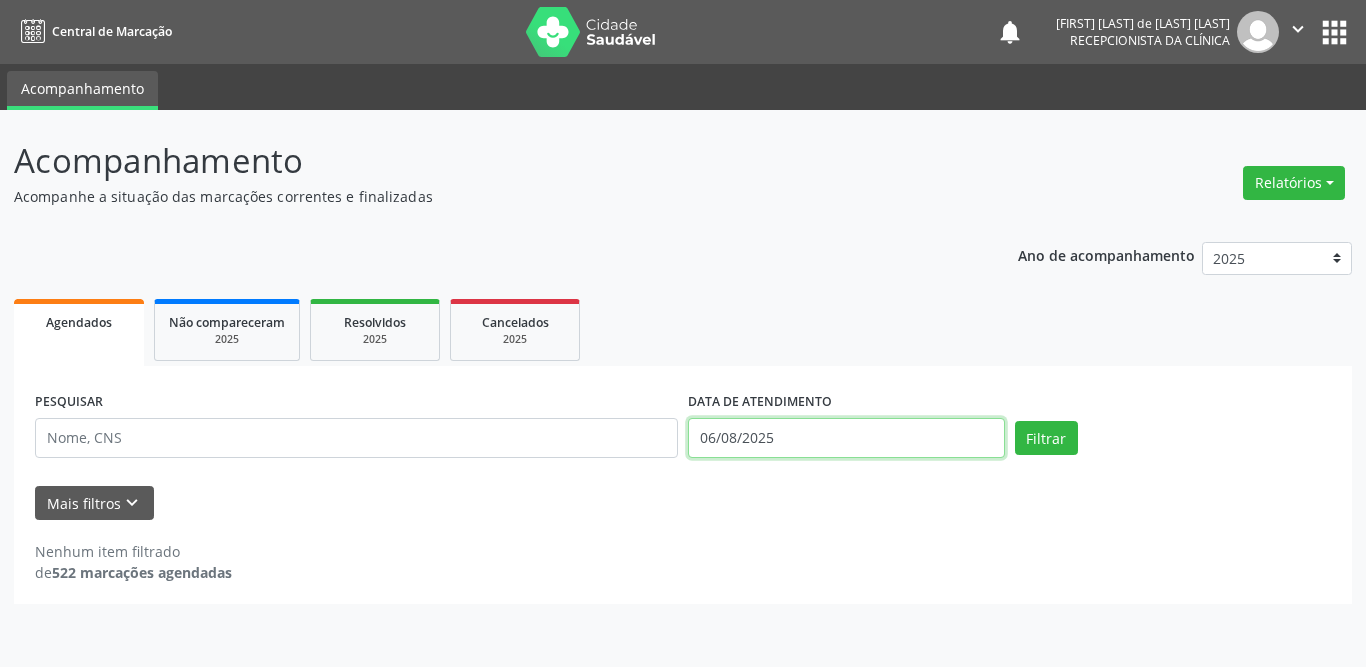 click on "06/08/2025" at bounding box center [846, 438] 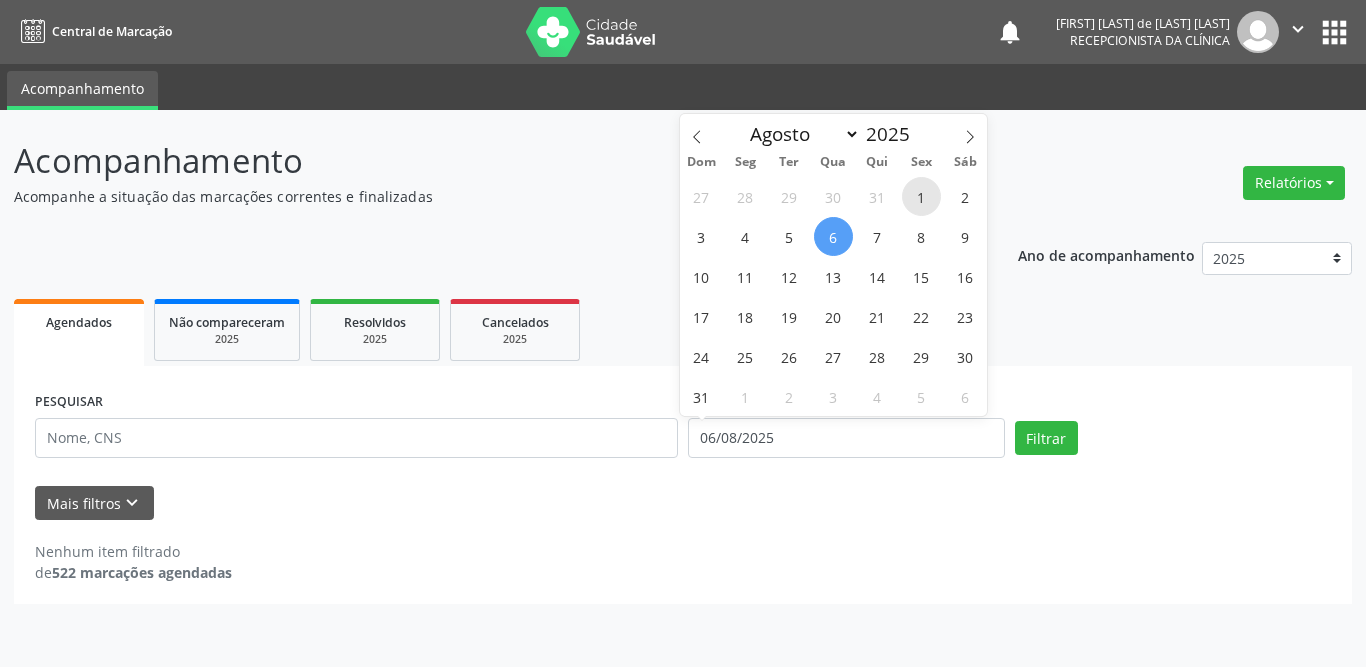 click on "1" at bounding box center (921, 196) 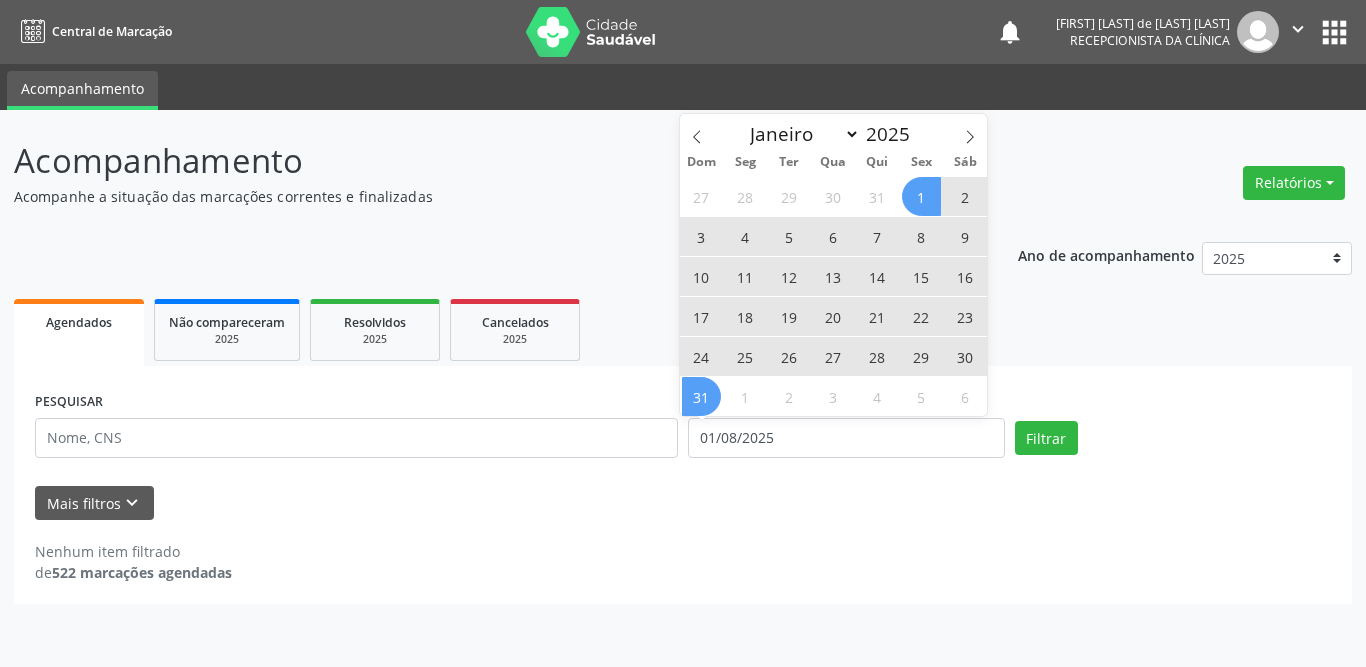click on "31" at bounding box center [701, 396] 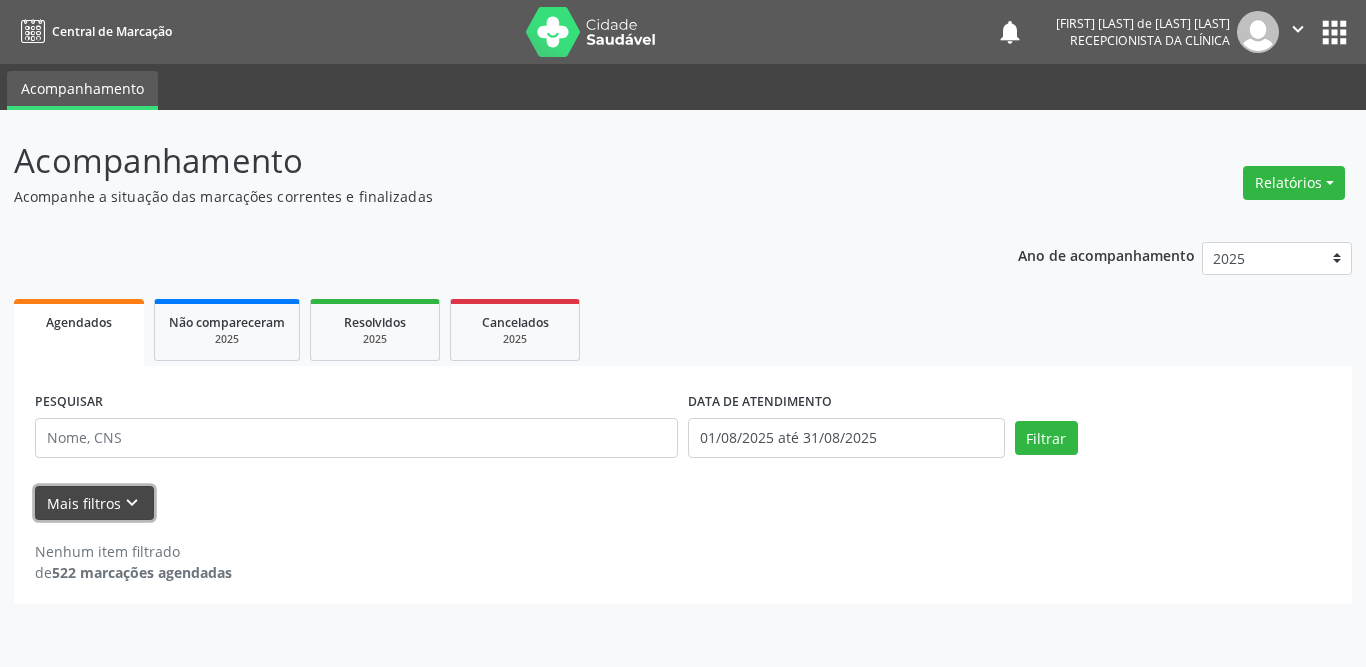 click on "Mais filtros
keyboard_arrow_down" at bounding box center (94, 503) 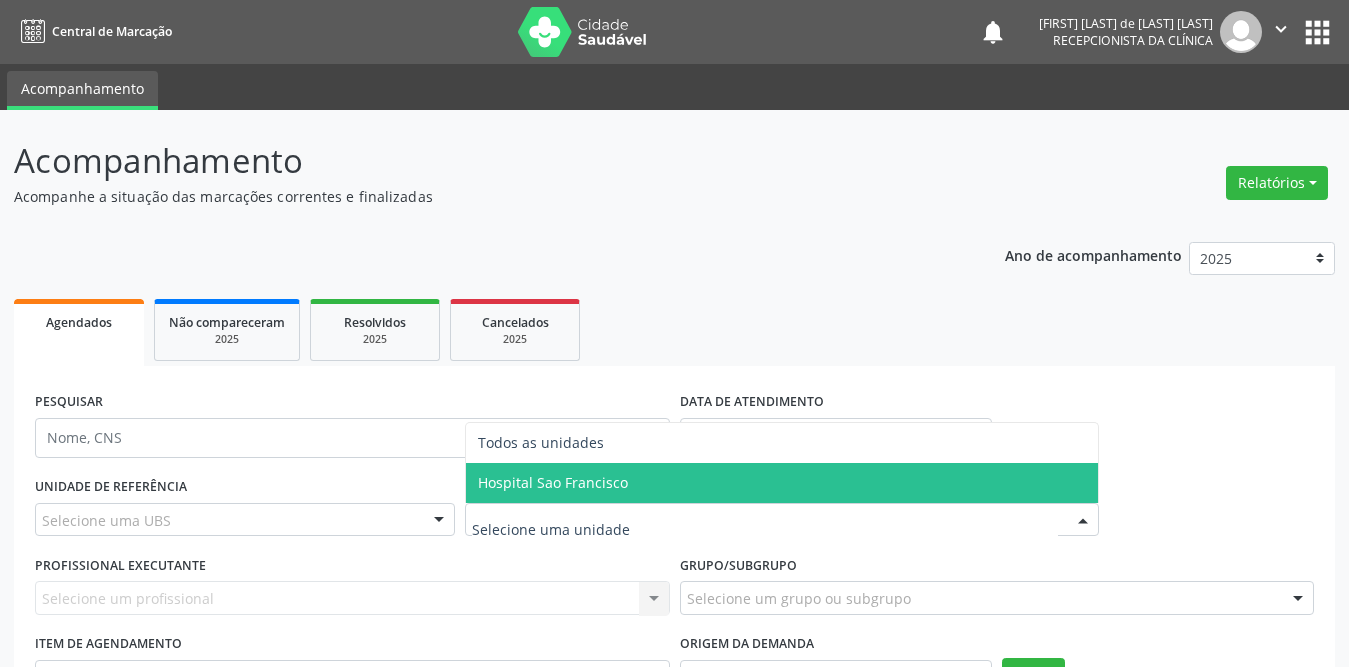 click on "Hospital Sao Francisco" at bounding box center (553, 482) 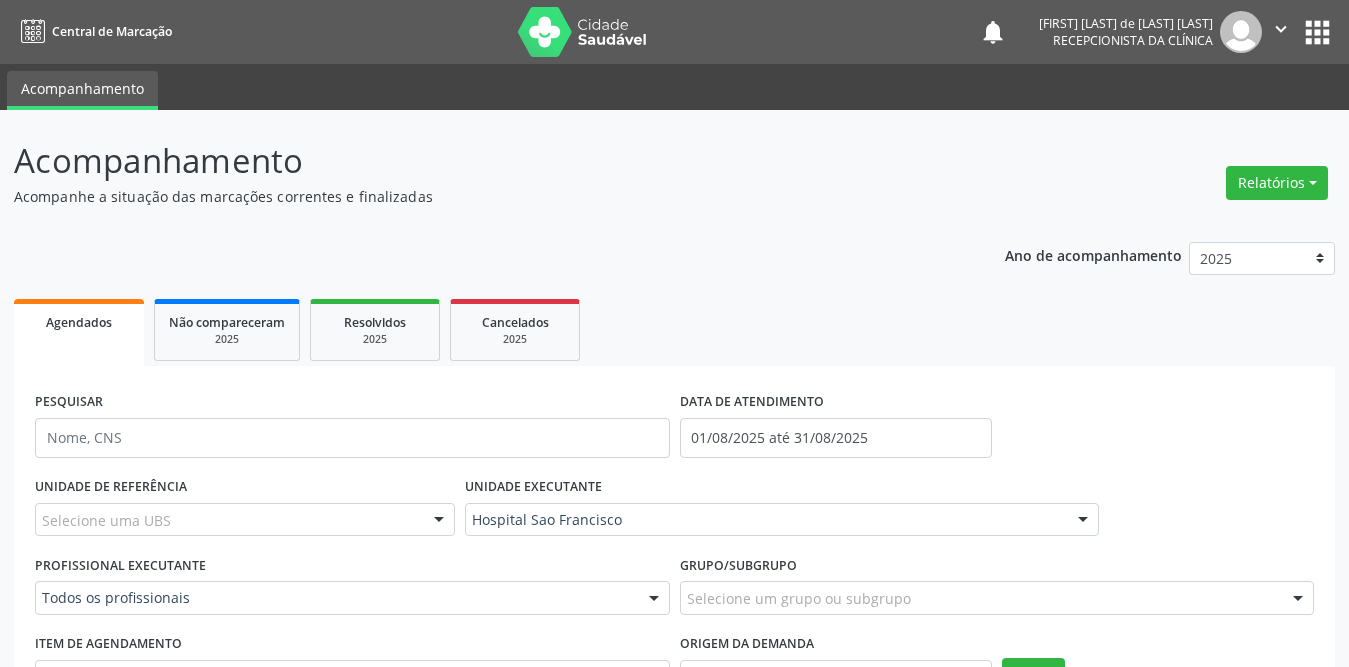 click on "Selecione uma UBS" at bounding box center [245, 520] 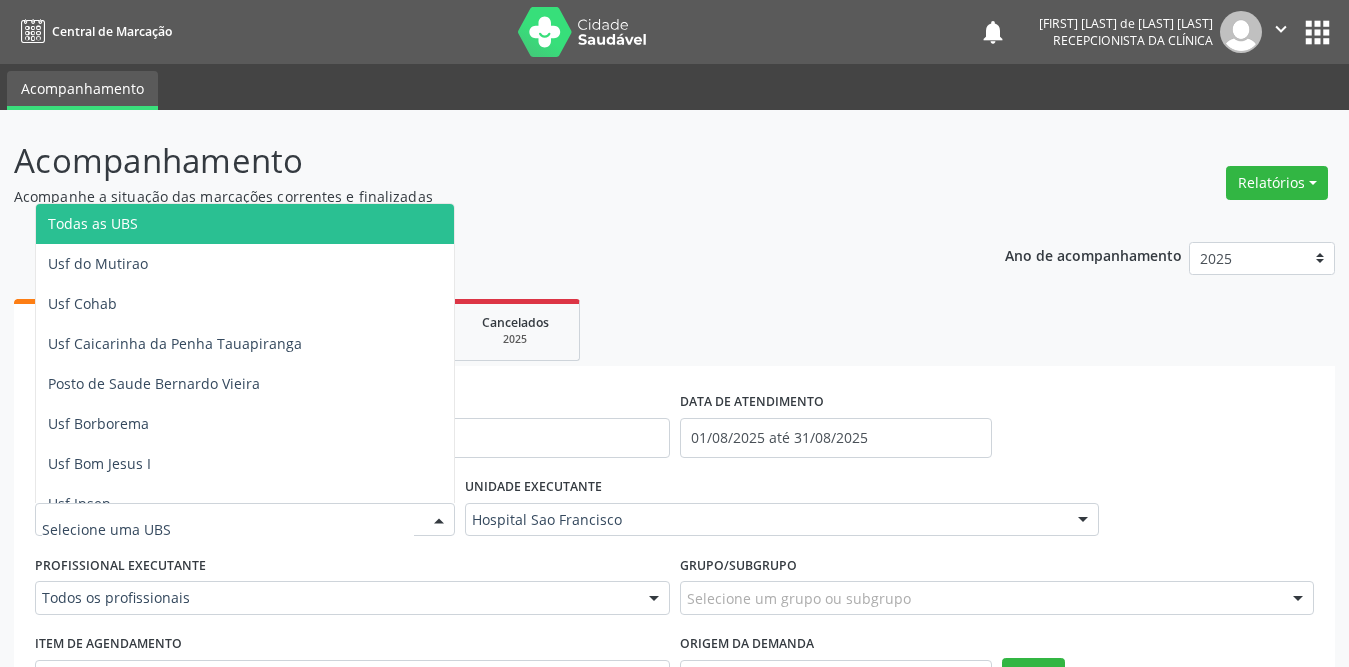 click at bounding box center (228, 530) 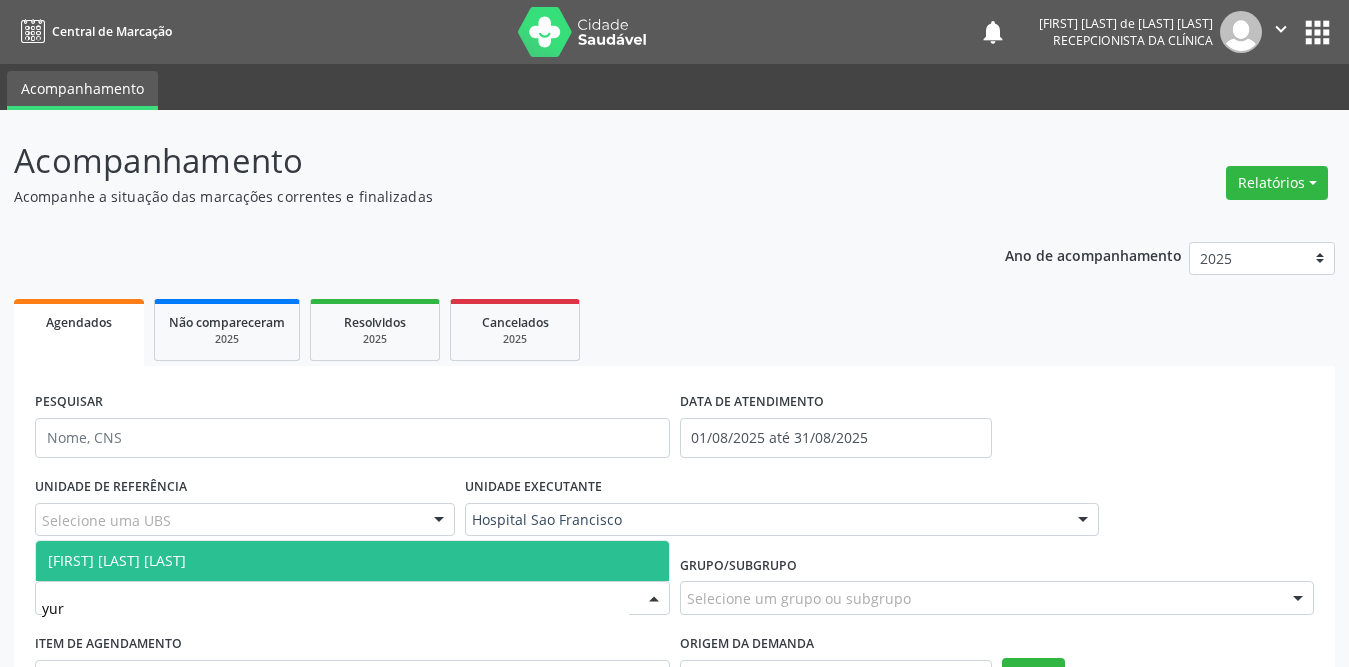 type on "[FIRST]" 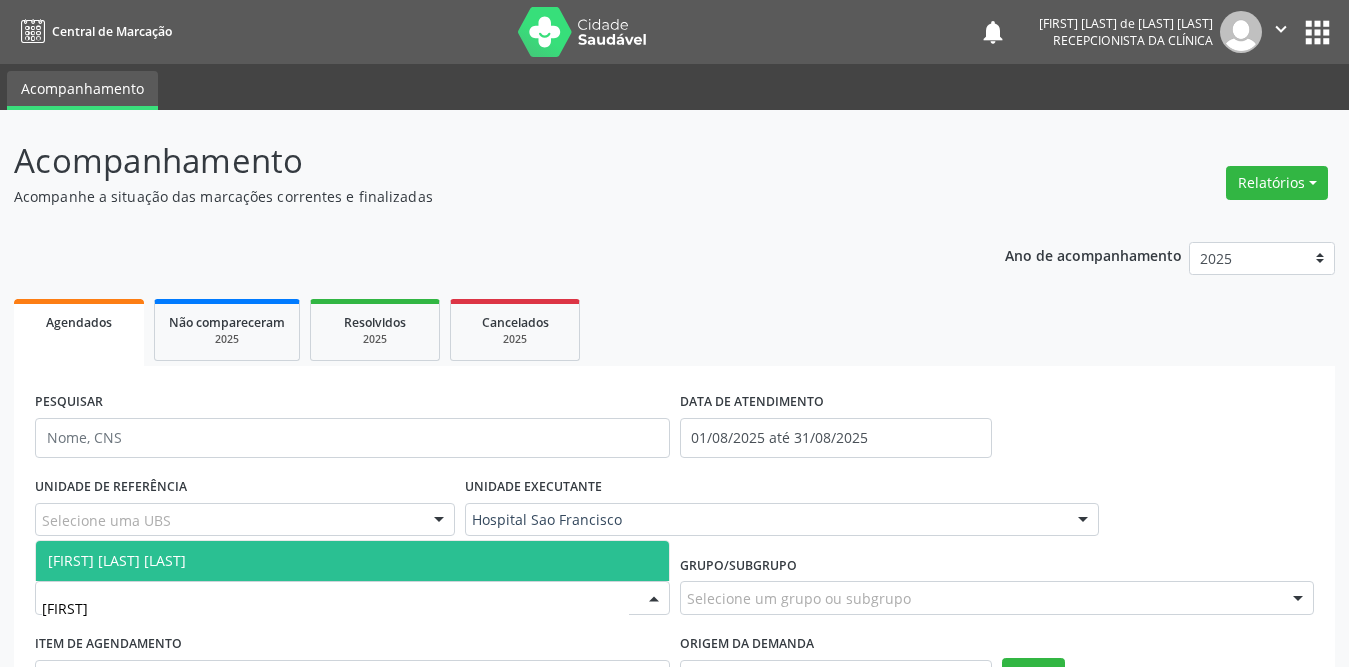 click on "[FIRST] [LAST] [LAST]" at bounding box center (352, 561) 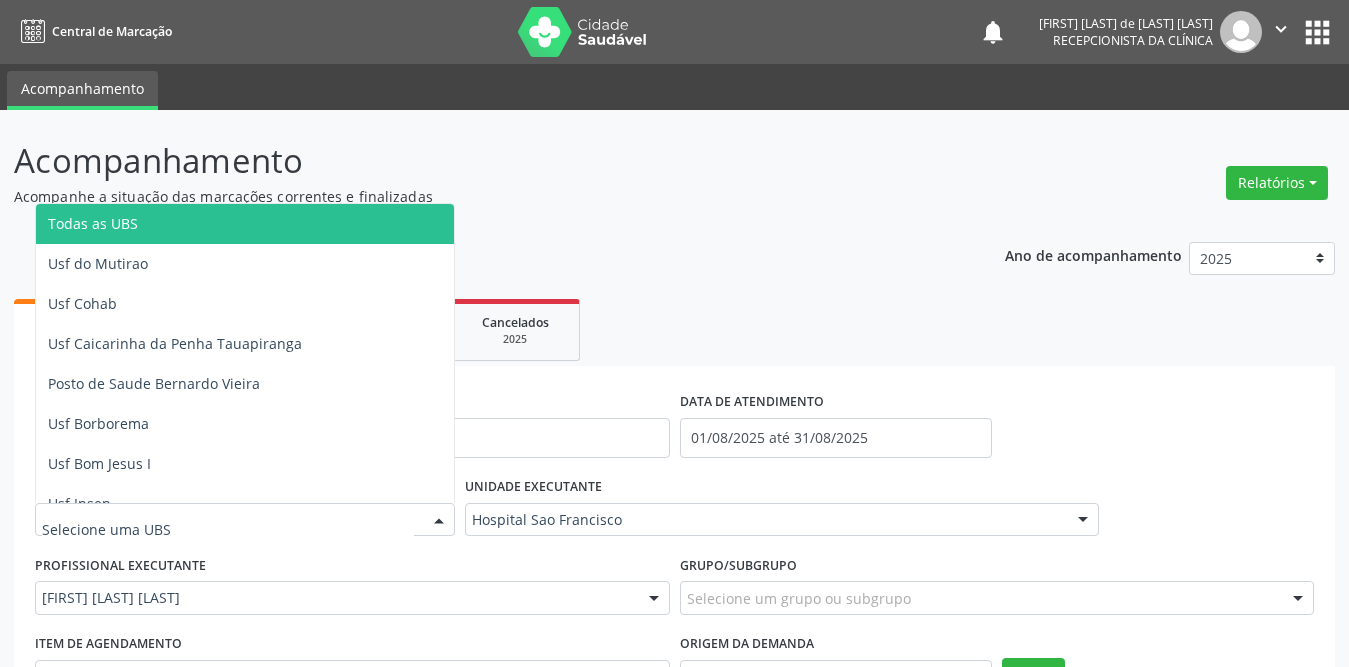 click at bounding box center [245, 520] 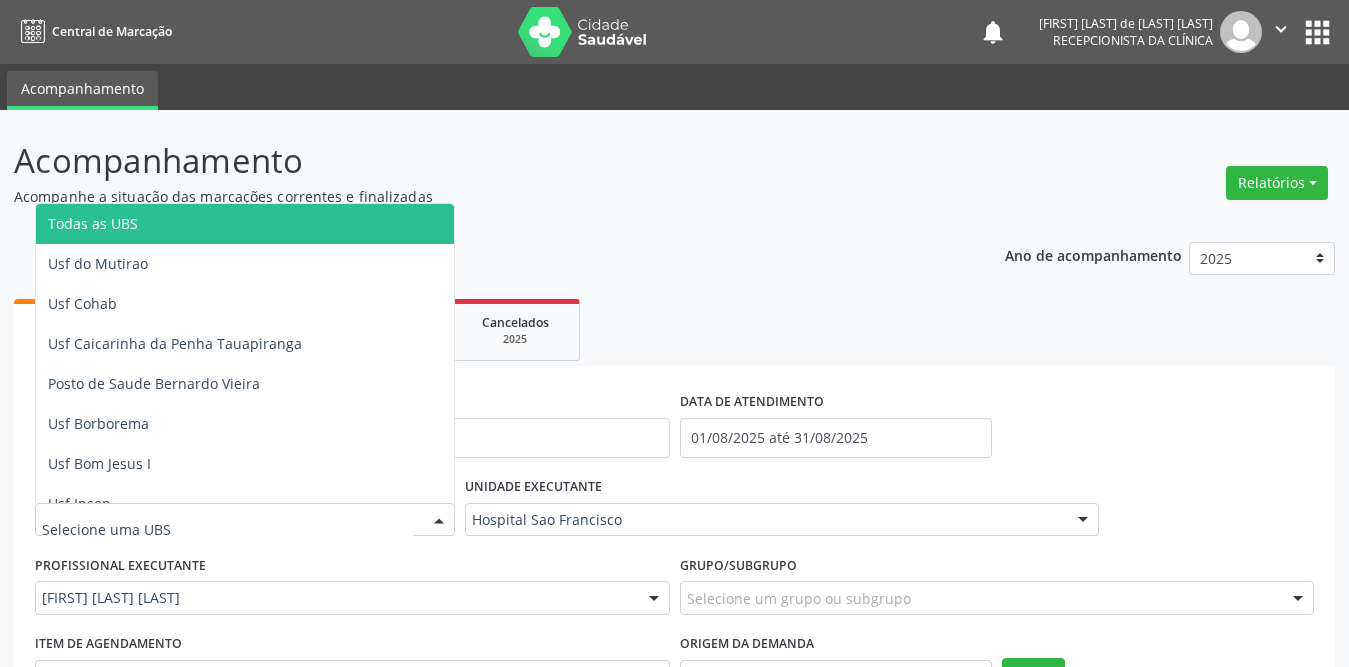 click on "Todas as UBS" at bounding box center (254, 224) 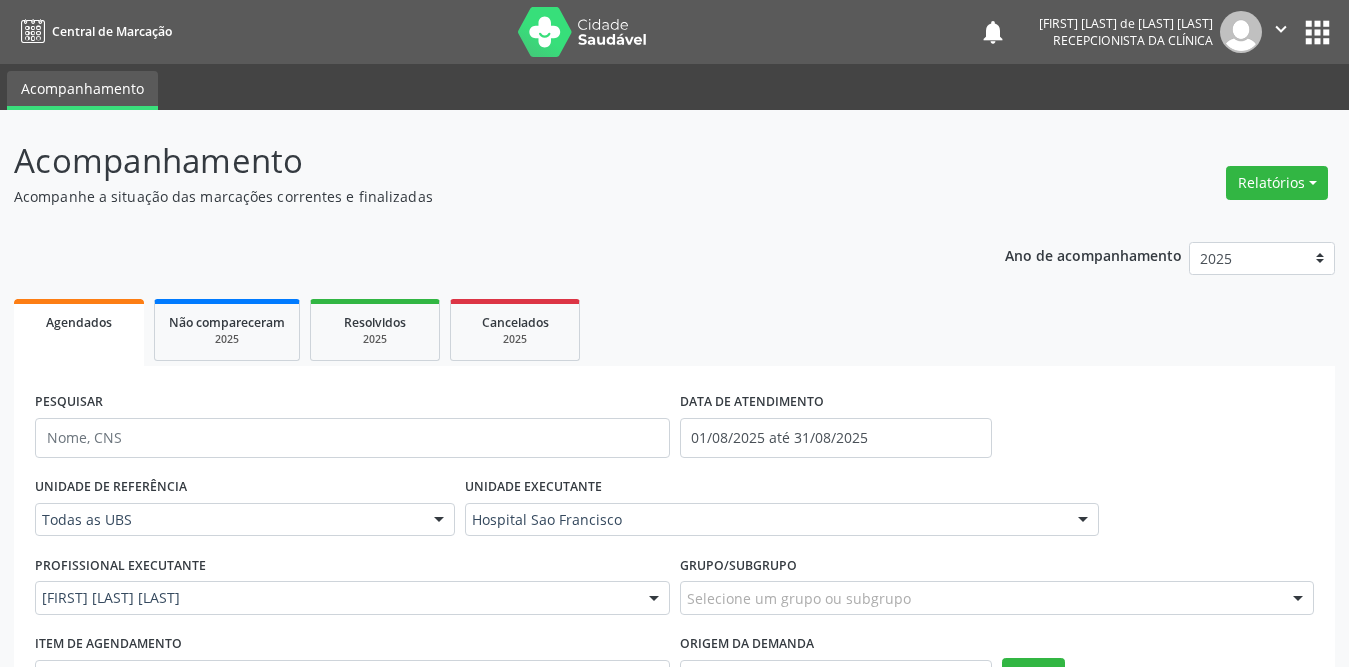 click on "Ano de acompanhamento
2025
Resolvidos
2025
Cancelados
2025
PESQUISAR
DATA DE ATENDIMENTO
01/08/2025 até 31/08/2025
UNIDADE DE REFERÊNCIA
Todas as UBS         Todas as UBS   Usf do Mutirao   Usf Cohab   Usf Caicarinha da Penha Tauapiranga   Posto de Saude Bernardo Vieira   Usf Borborema   Usf Bom Jesus I   Usf Ipsep   Usf Sao Cristovao   Usf Santa Rita Bernardo Vieira   Usf Cagep   Usf Caxixola   Usf Bom Jesus II   Usf Malhada Cortada   Usf Alto da Conceicao   Usf Varzea Aabb   Usf Ipsep II   Usf Cohab II   Usf Varzinha   Usf Ipa Faz Nova   Usf Centro I   Usf Vila Bela   Usf Centro II   Usf Luanda Jardim   Usf Ipsep III   Posto de Saude Logradouro   Posto de Saude Poco da Cerca   Posto de Saude de Juazeirinho   Central Regional de Rede de Frio Xi Geres   Hospital Eduardo Campos   Rede de Atencao Ao Covid 19 Leitos de Retaguarda Municipal" at bounding box center [674, 534] 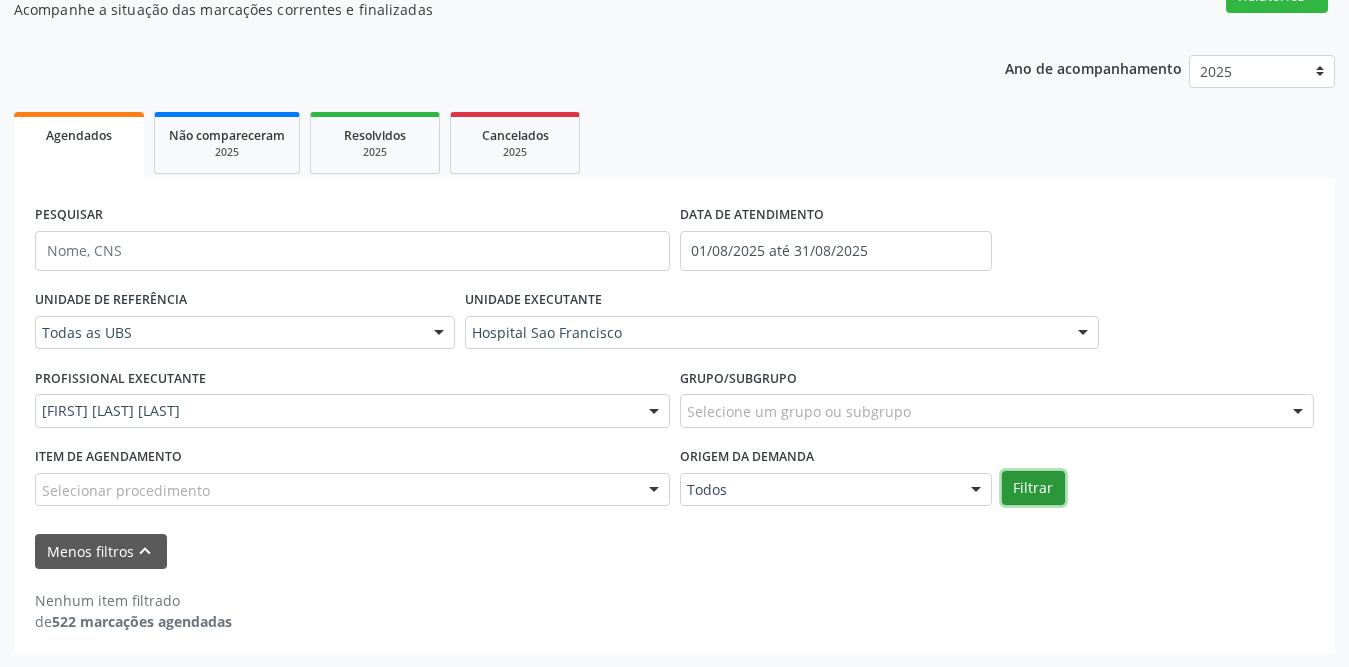 click on "Filtrar" at bounding box center [1033, 488] 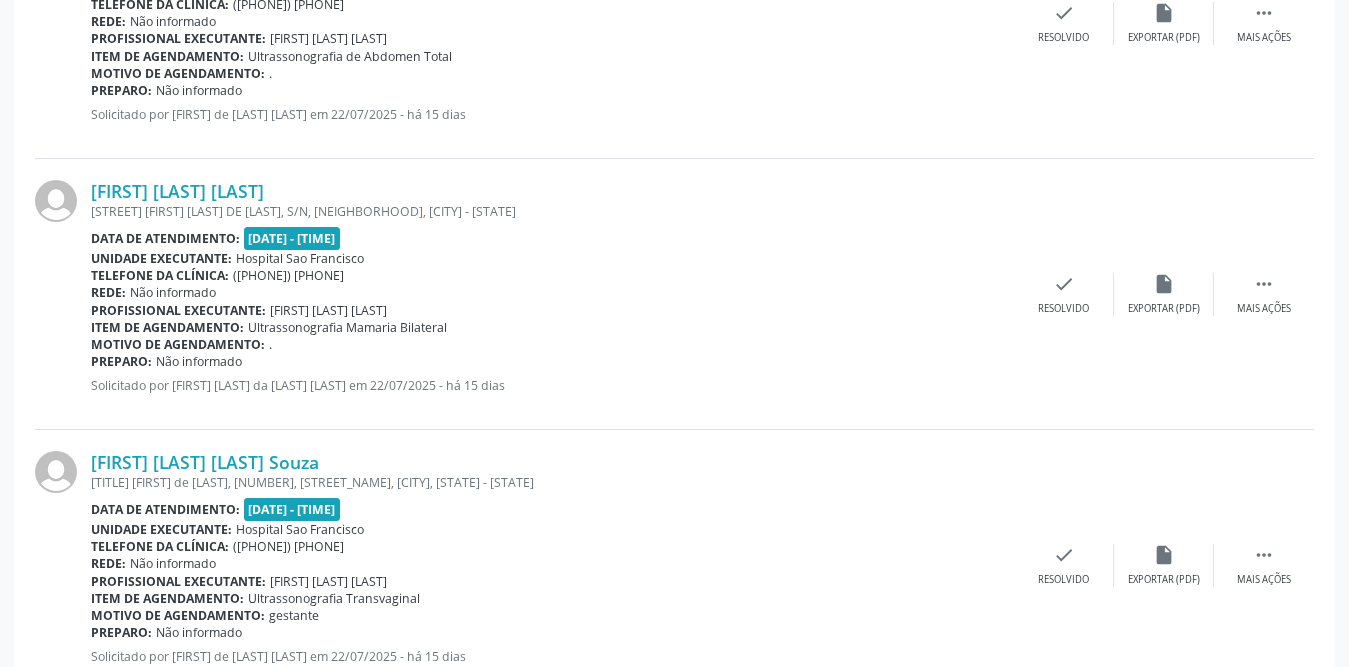 scroll, scrollTop: 4324, scrollLeft: 0, axis: vertical 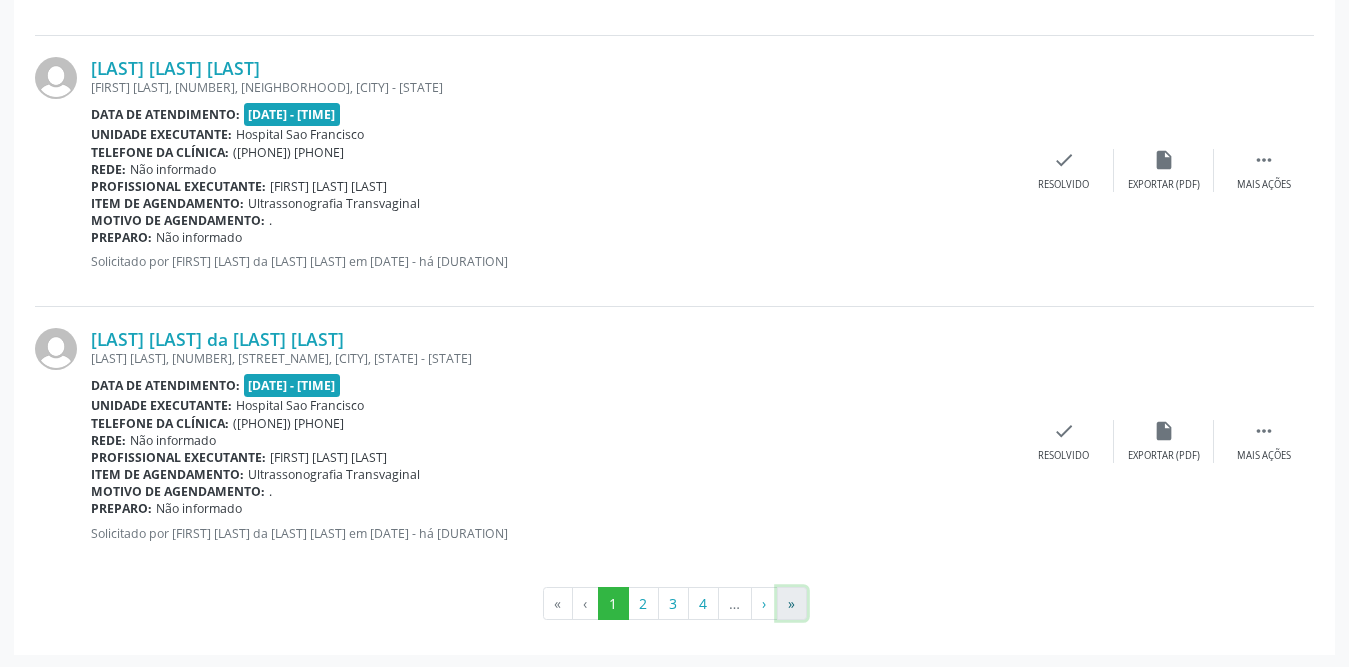 click on "»" at bounding box center (792, 604) 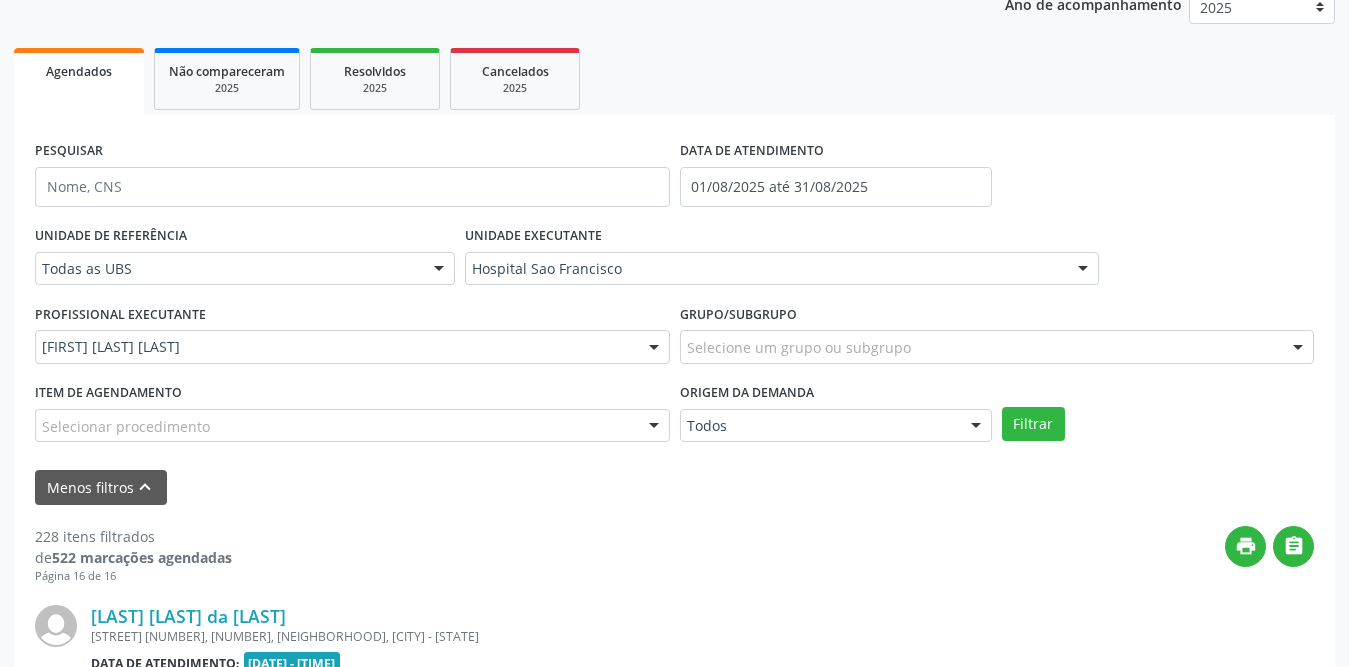 scroll, scrollTop: 1073, scrollLeft: 0, axis: vertical 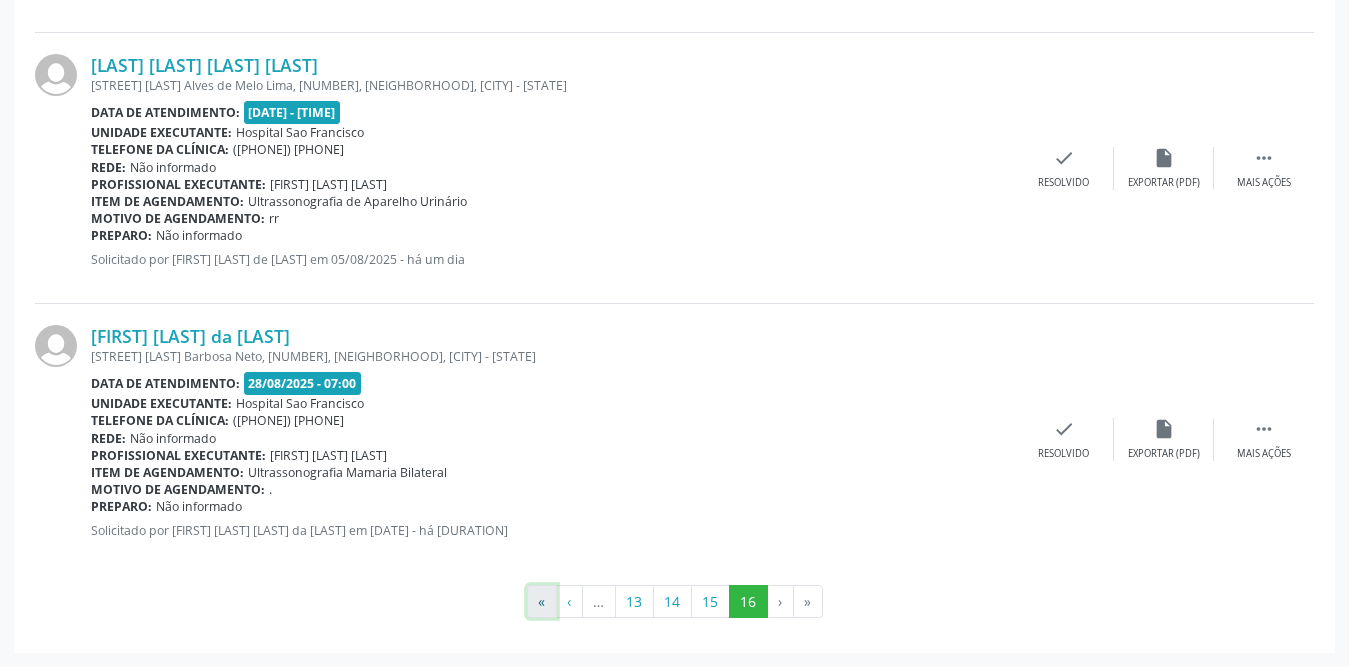 click on "«" at bounding box center (542, 602) 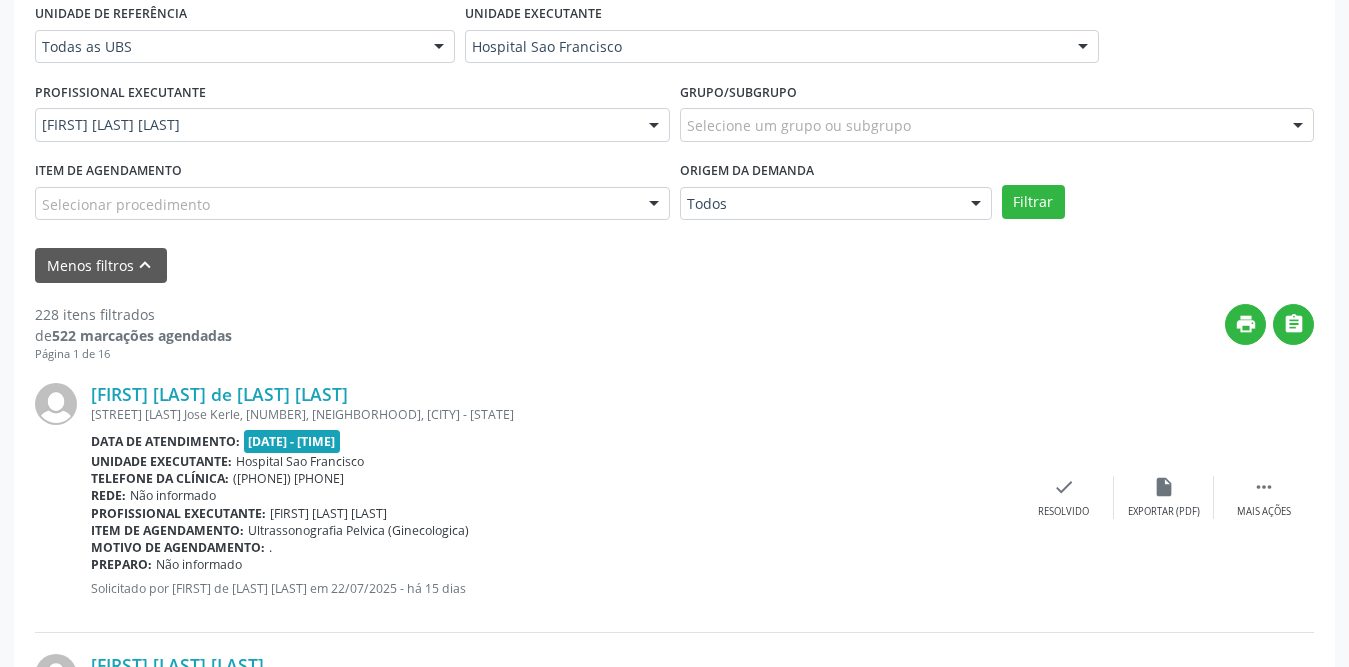 scroll, scrollTop: 0, scrollLeft: 0, axis: both 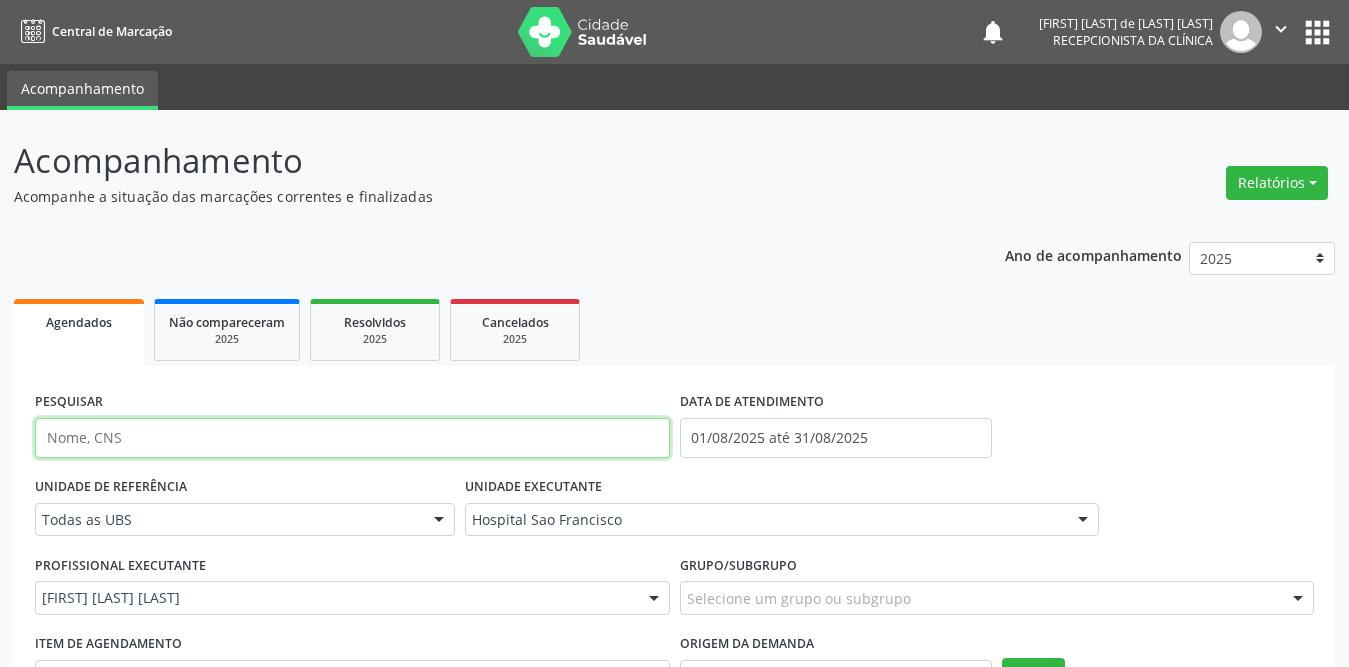 click at bounding box center (352, 438) 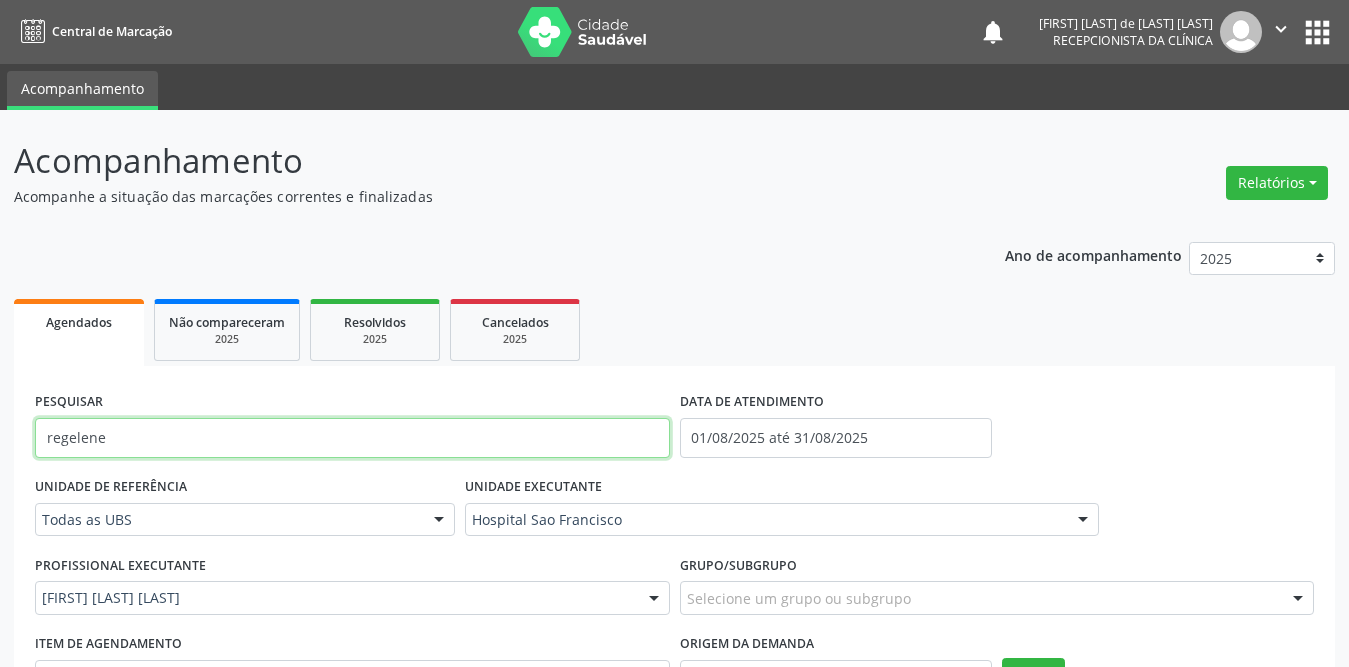 scroll, scrollTop: 200, scrollLeft: 0, axis: vertical 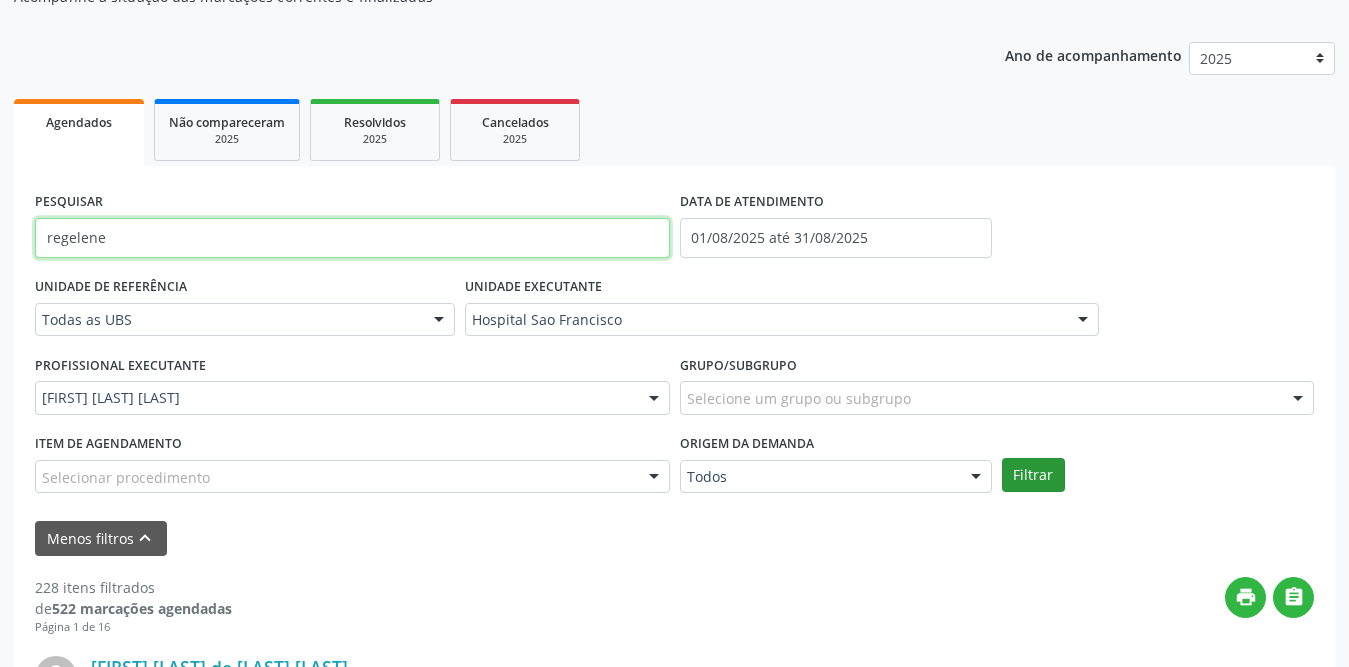 type on "regelene" 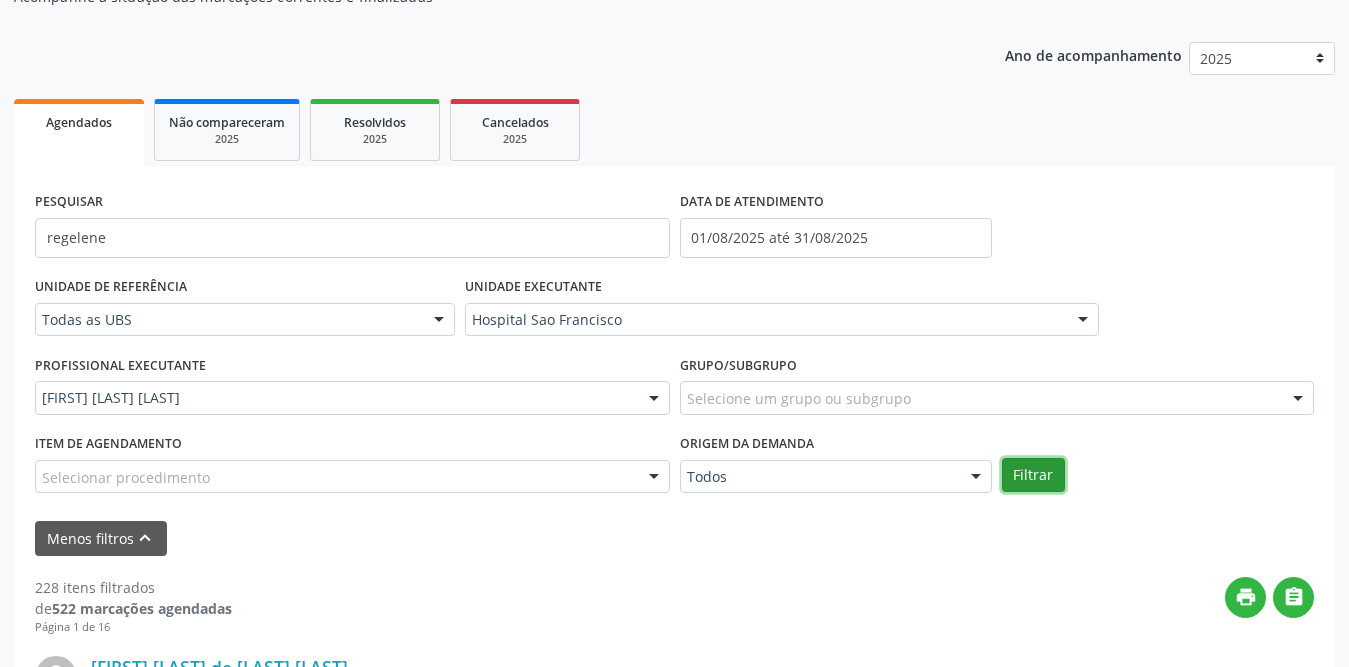 click on "Filtrar" at bounding box center (1033, 475) 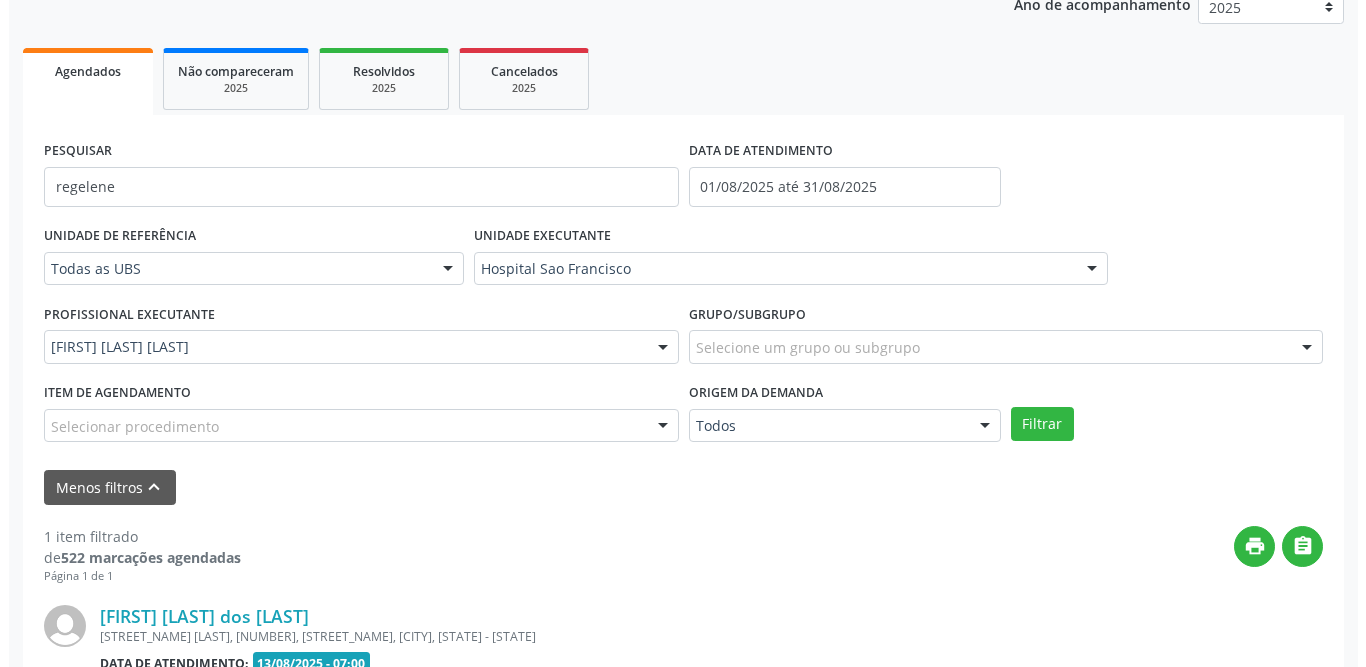 scroll, scrollTop: 451, scrollLeft: 0, axis: vertical 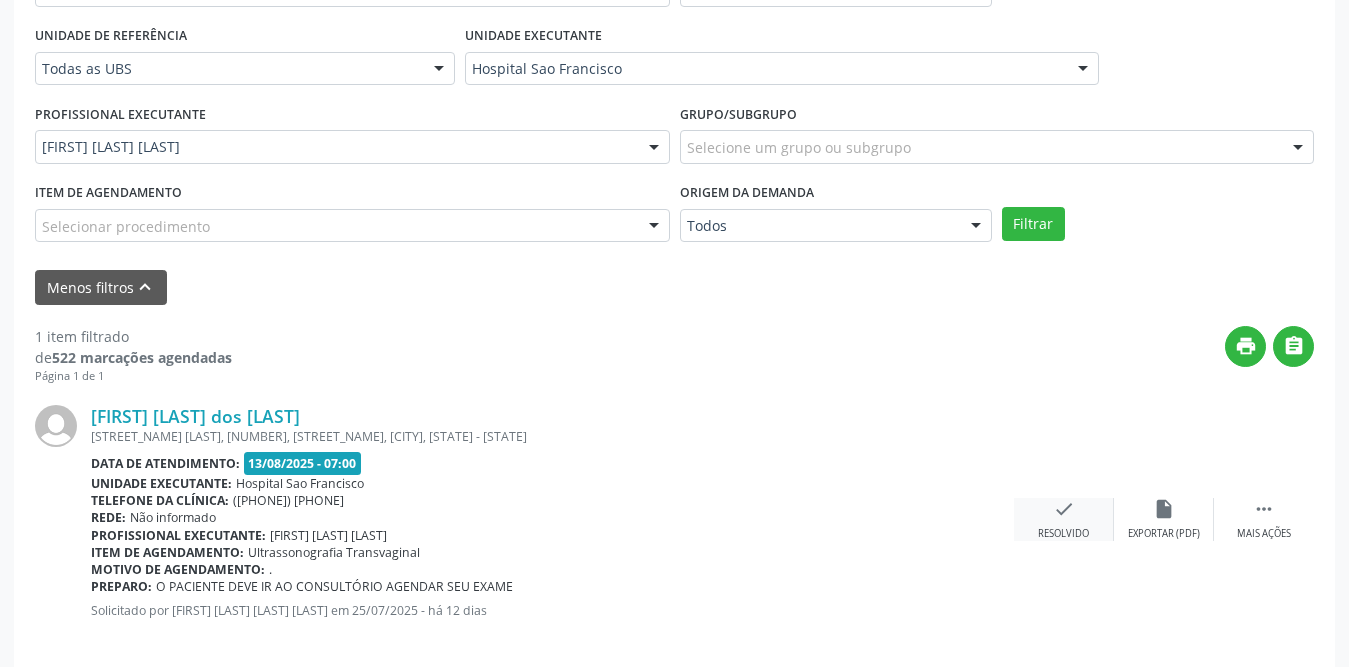 click on "check" at bounding box center [1064, 509] 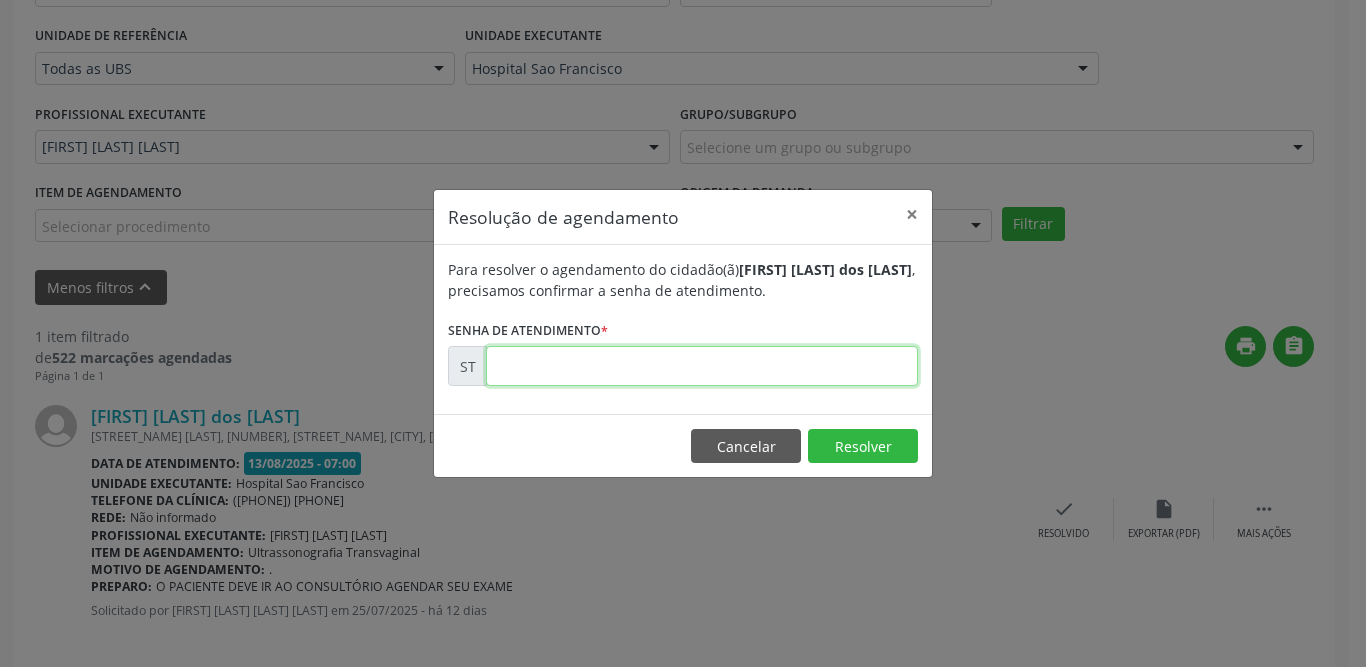 click at bounding box center [702, 366] 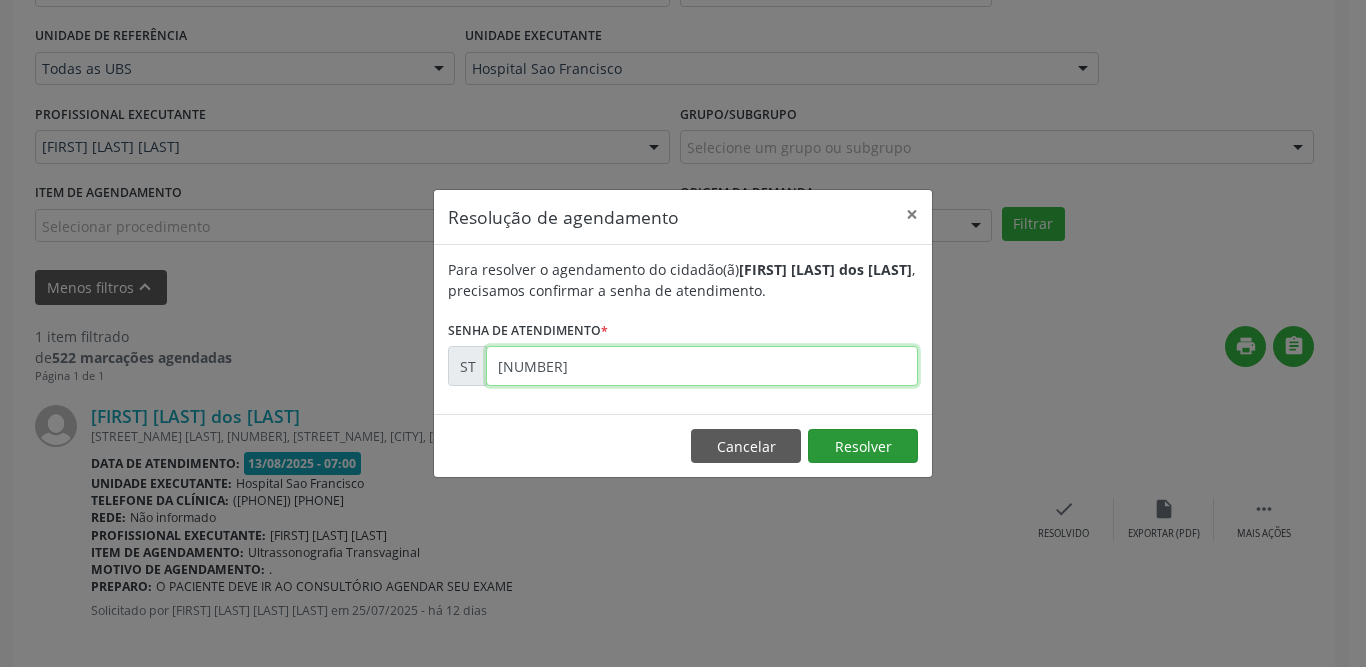 type on "[NUMBER]" 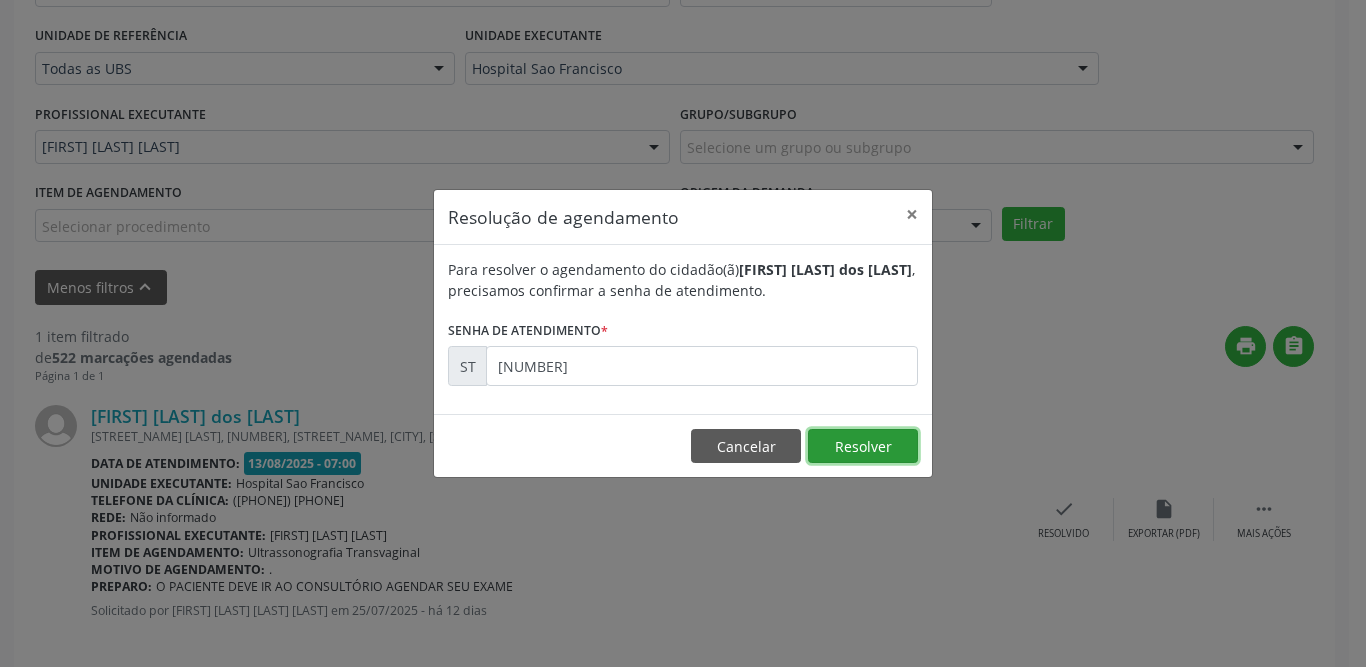 click on "Resolver" at bounding box center [863, 446] 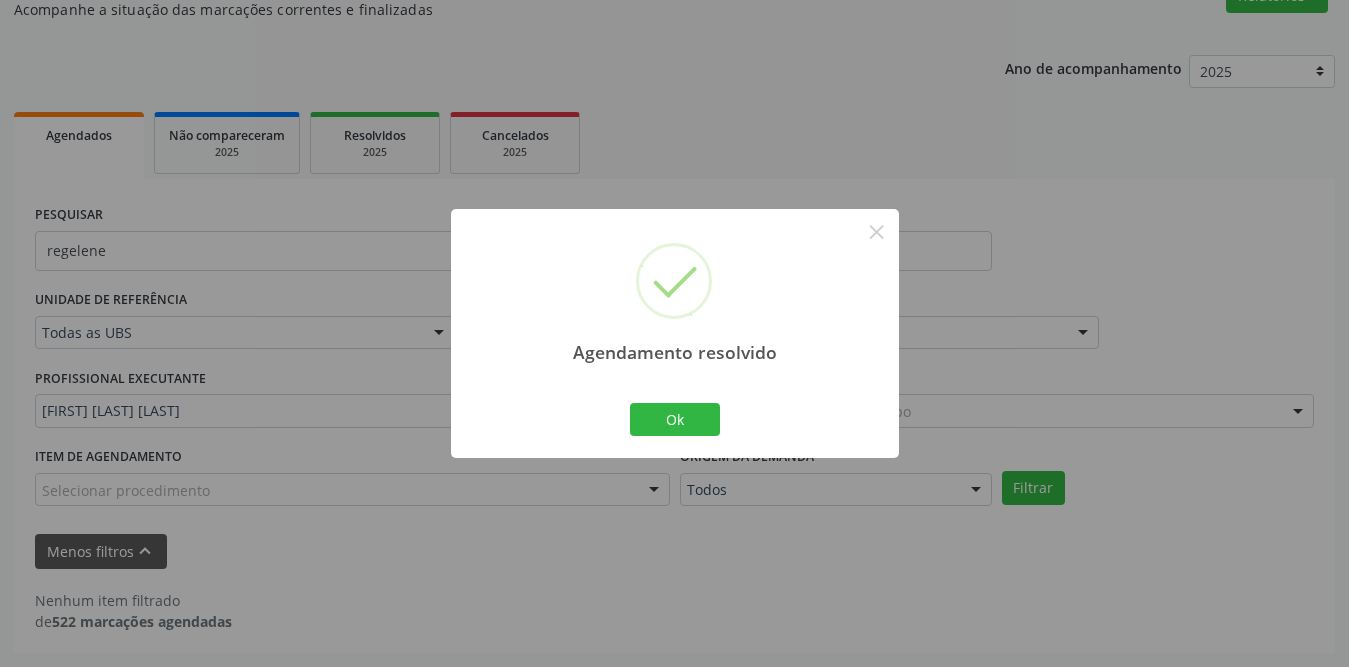 scroll, scrollTop: 187, scrollLeft: 0, axis: vertical 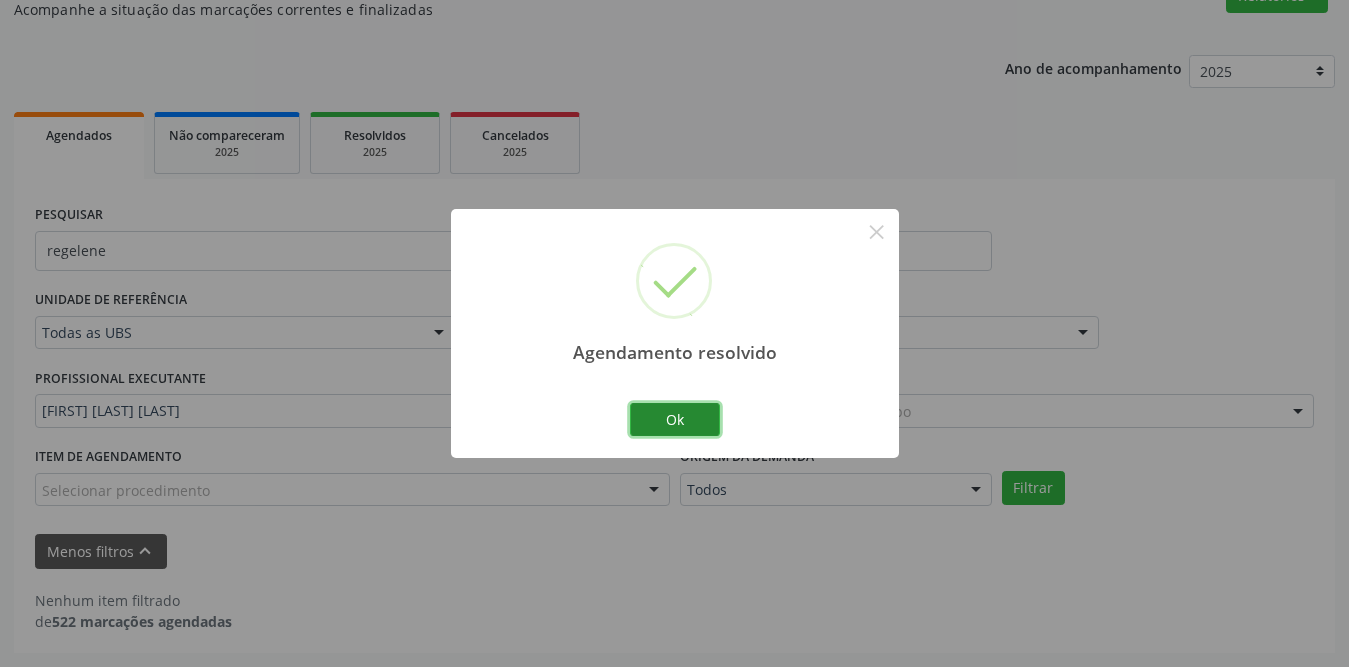 click on "Ok" at bounding box center (675, 420) 